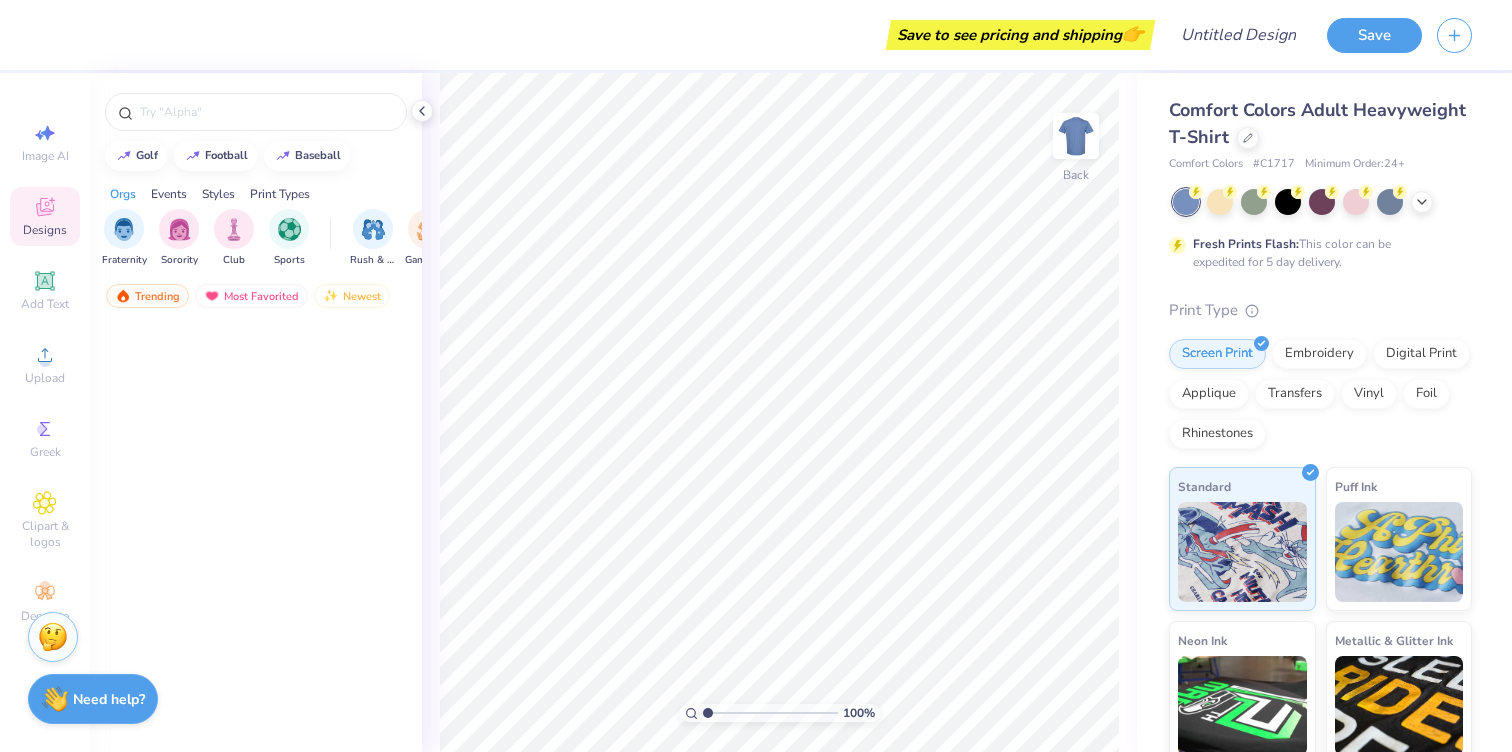 scroll, scrollTop: 0, scrollLeft: 0, axis: both 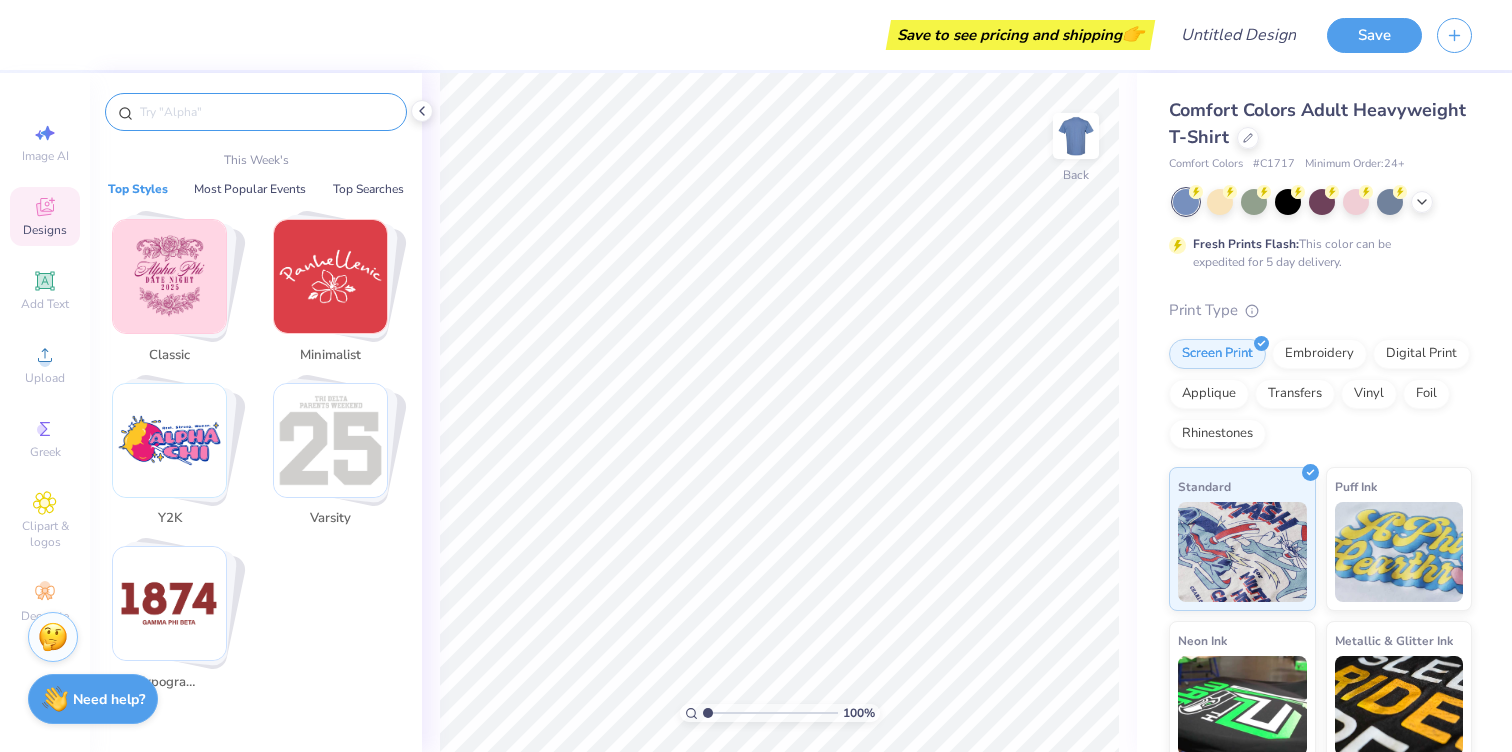 click at bounding box center (266, 112) 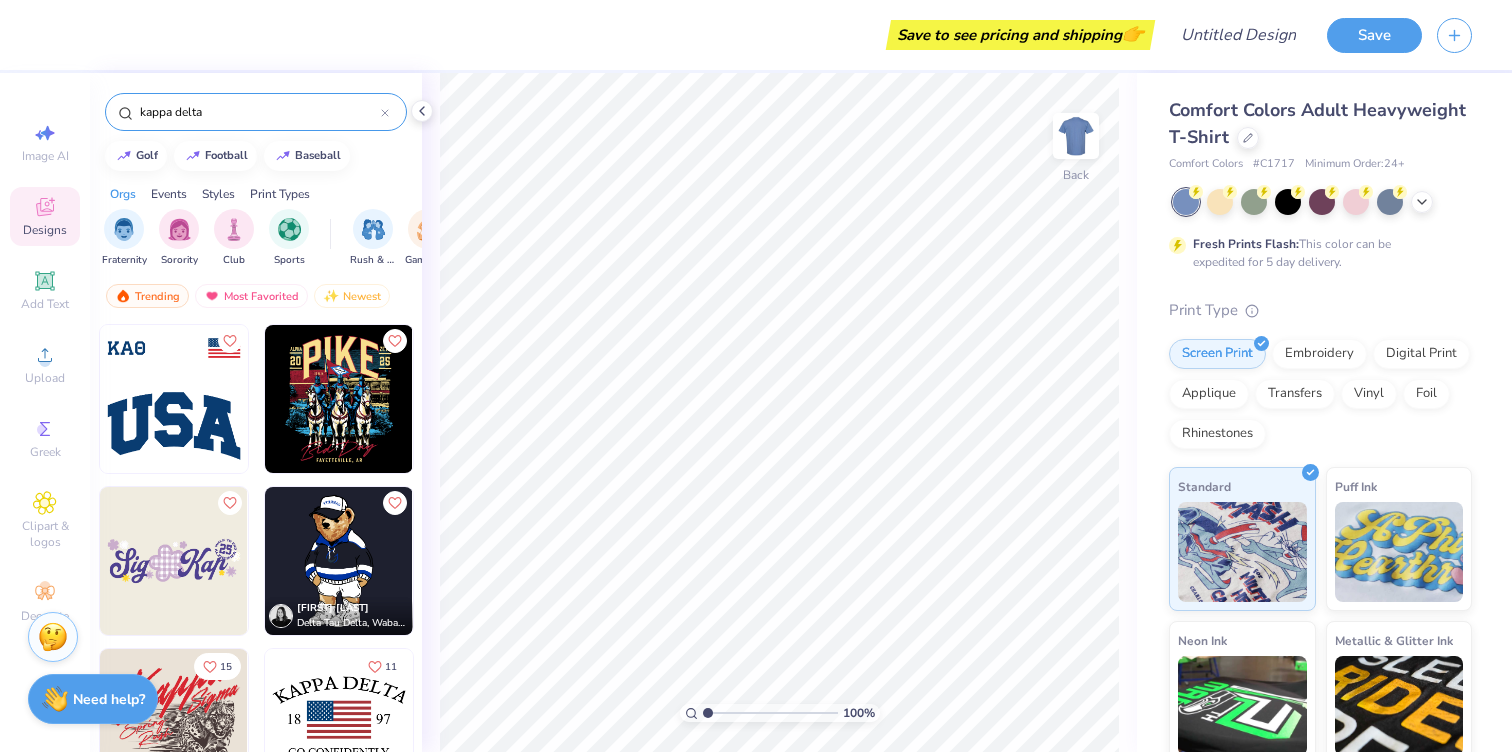 type on "kappa delta" 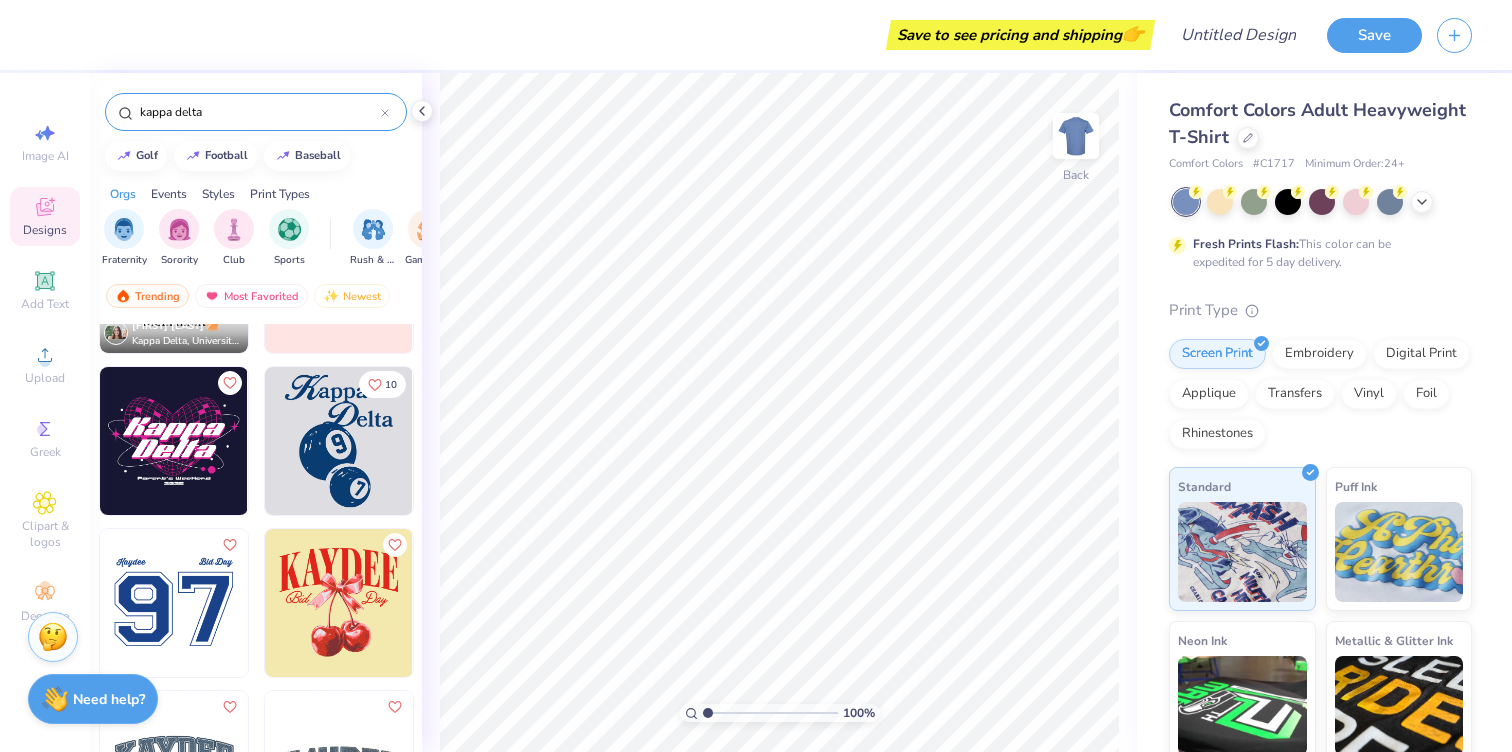 scroll, scrollTop: 118, scrollLeft: 0, axis: vertical 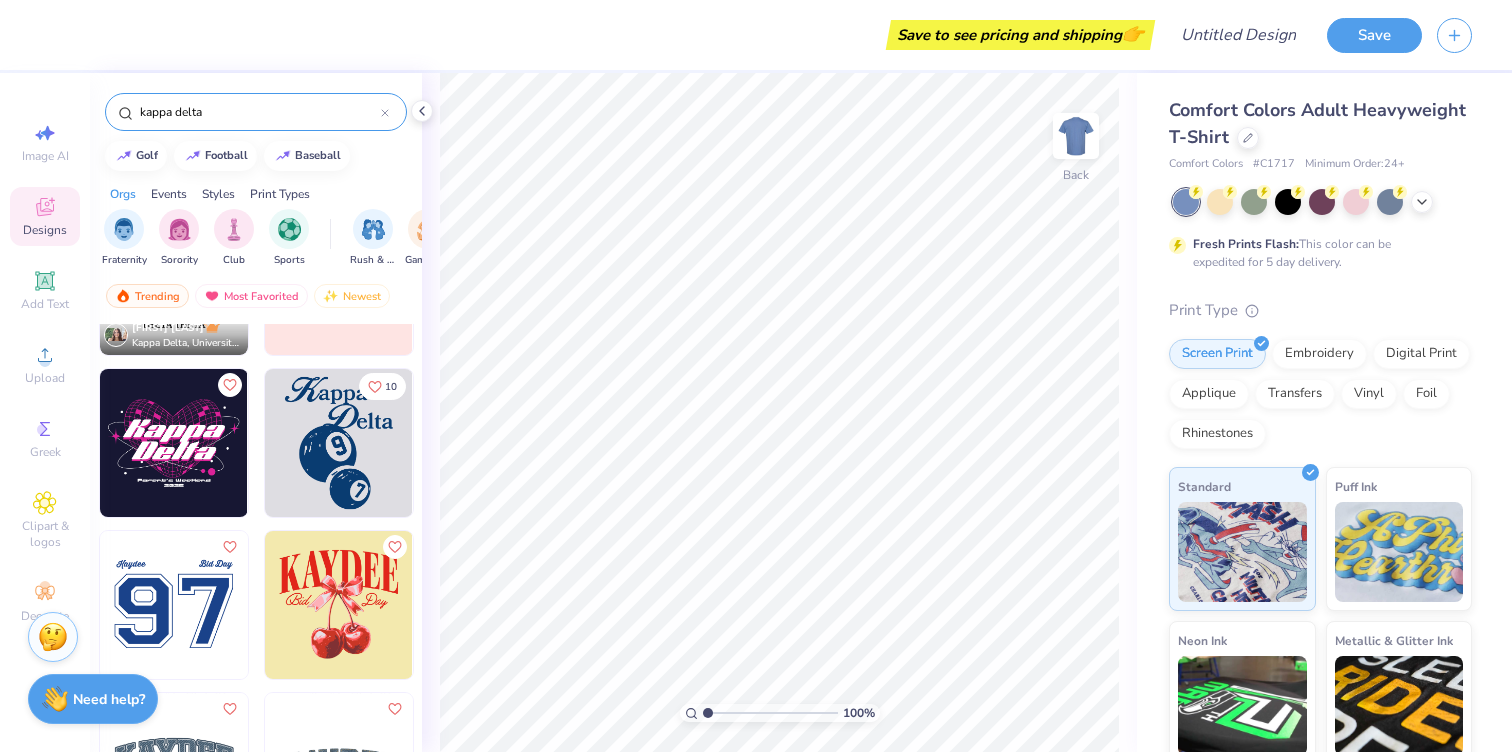 click at bounding box center (339, 443) 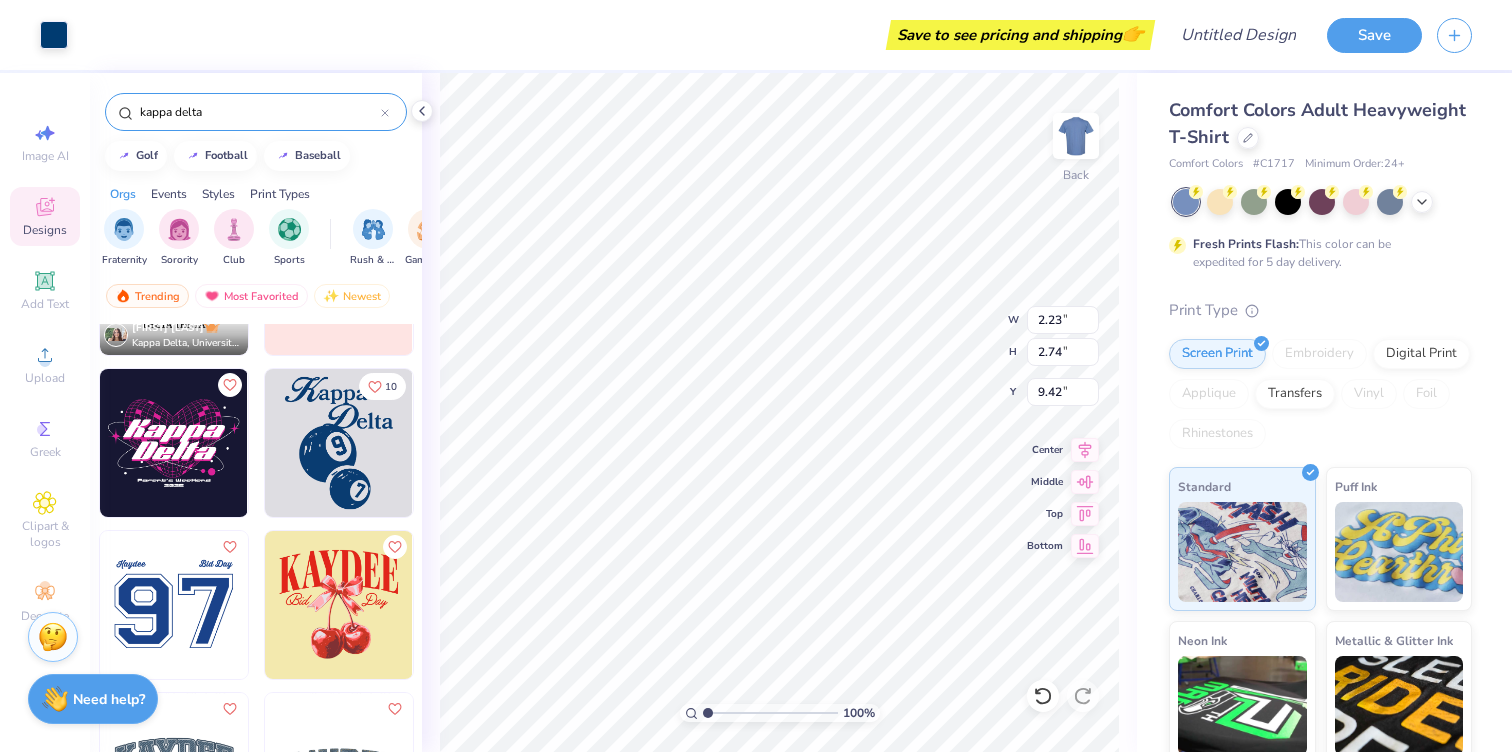 type on "9.42" 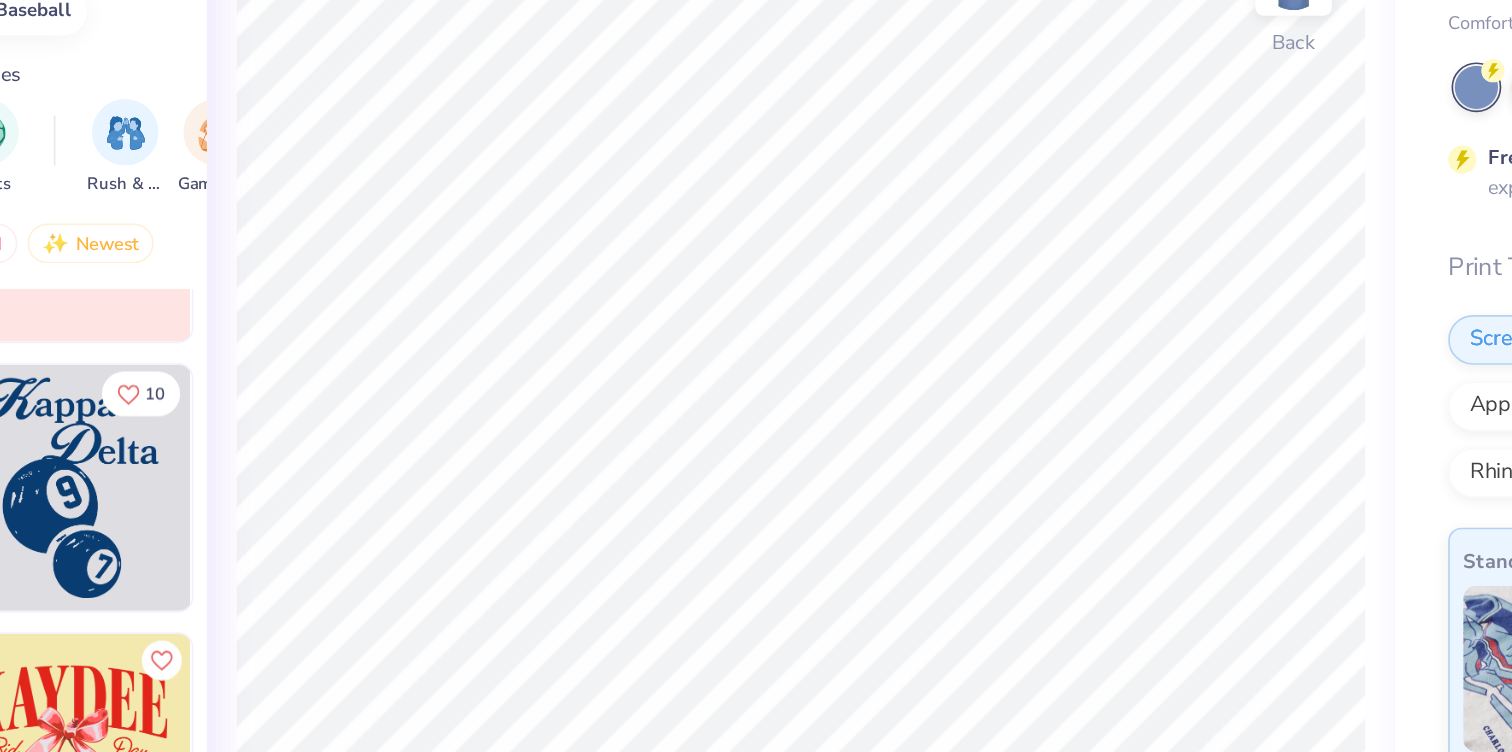 click at bounding box center [339, 443] 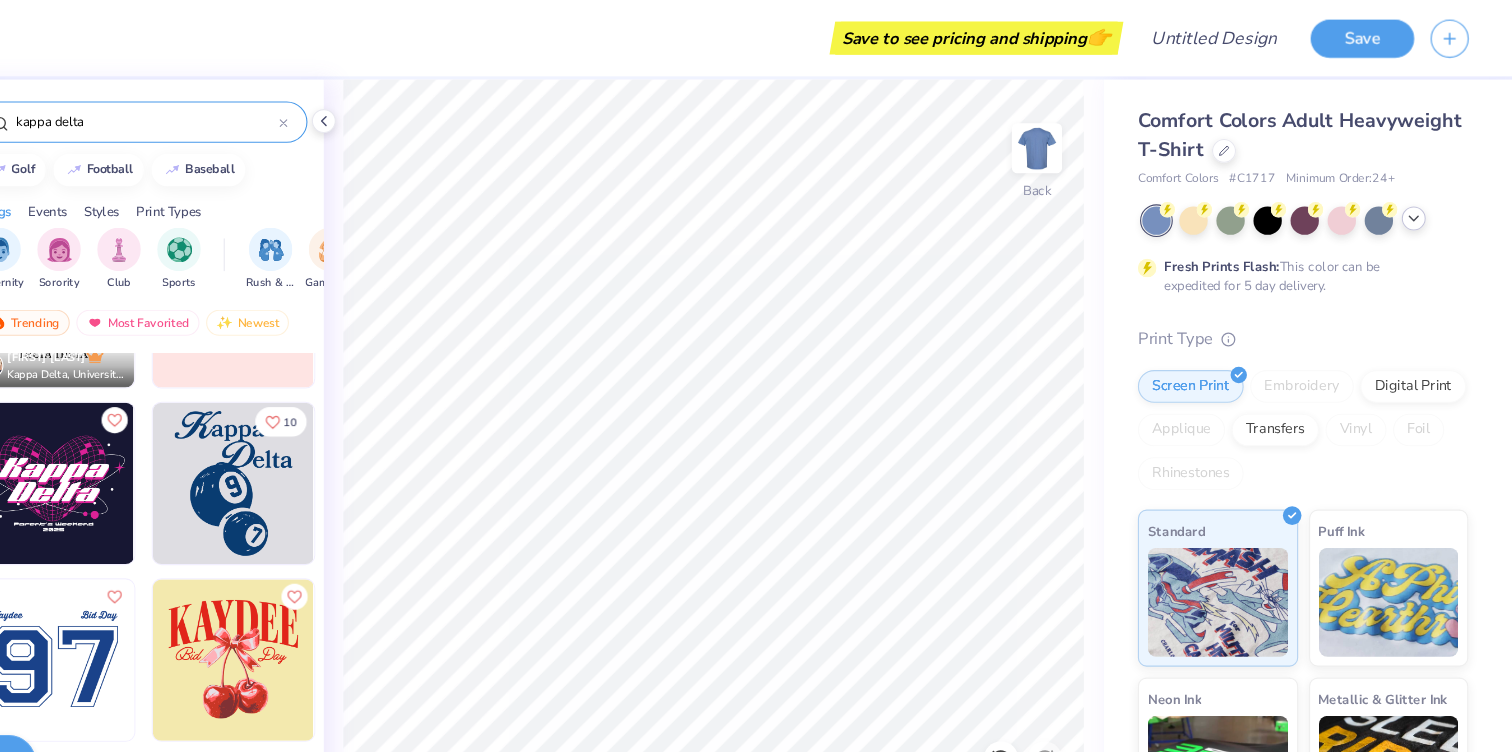 click 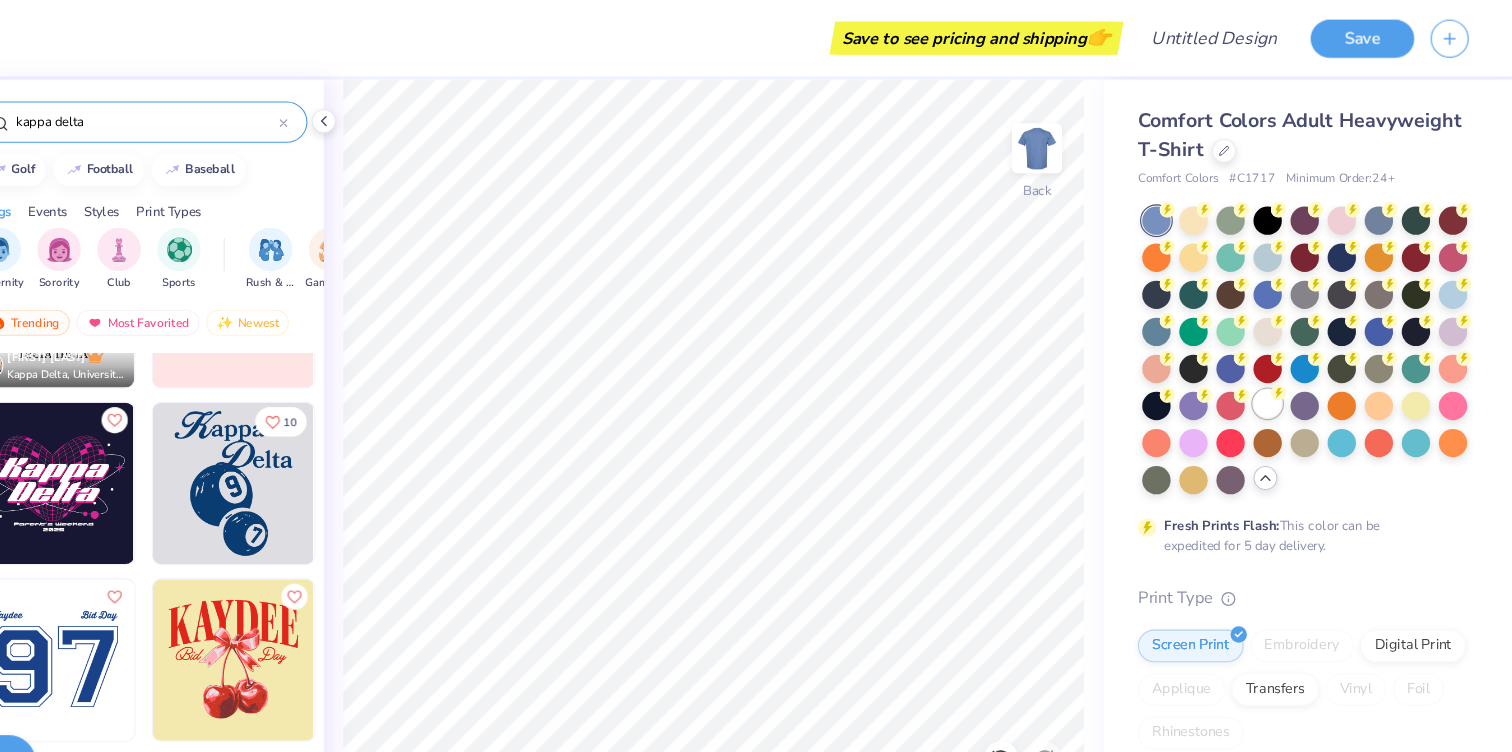 click at bounding box center [1288, 370] 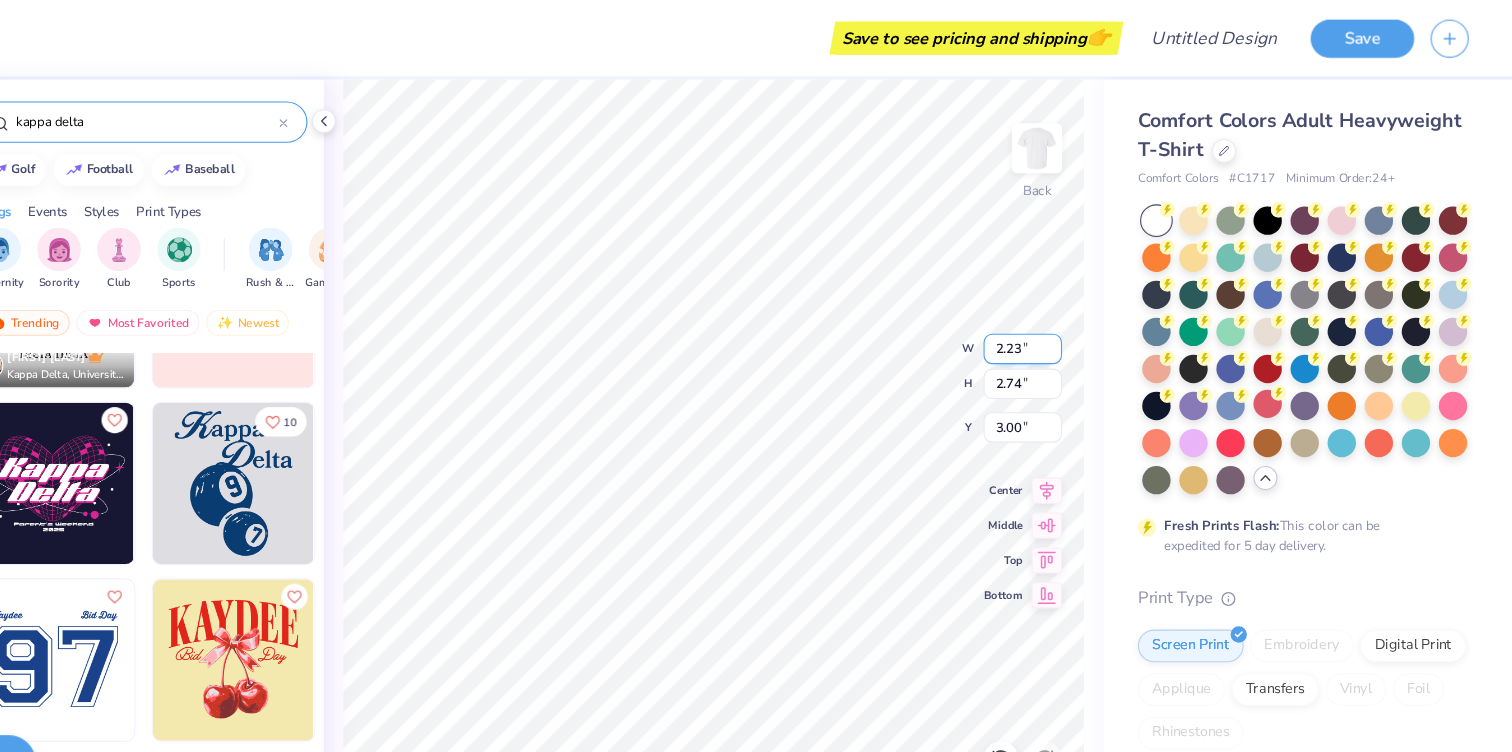 click on "2.23" at bounding box center (1063, 320) 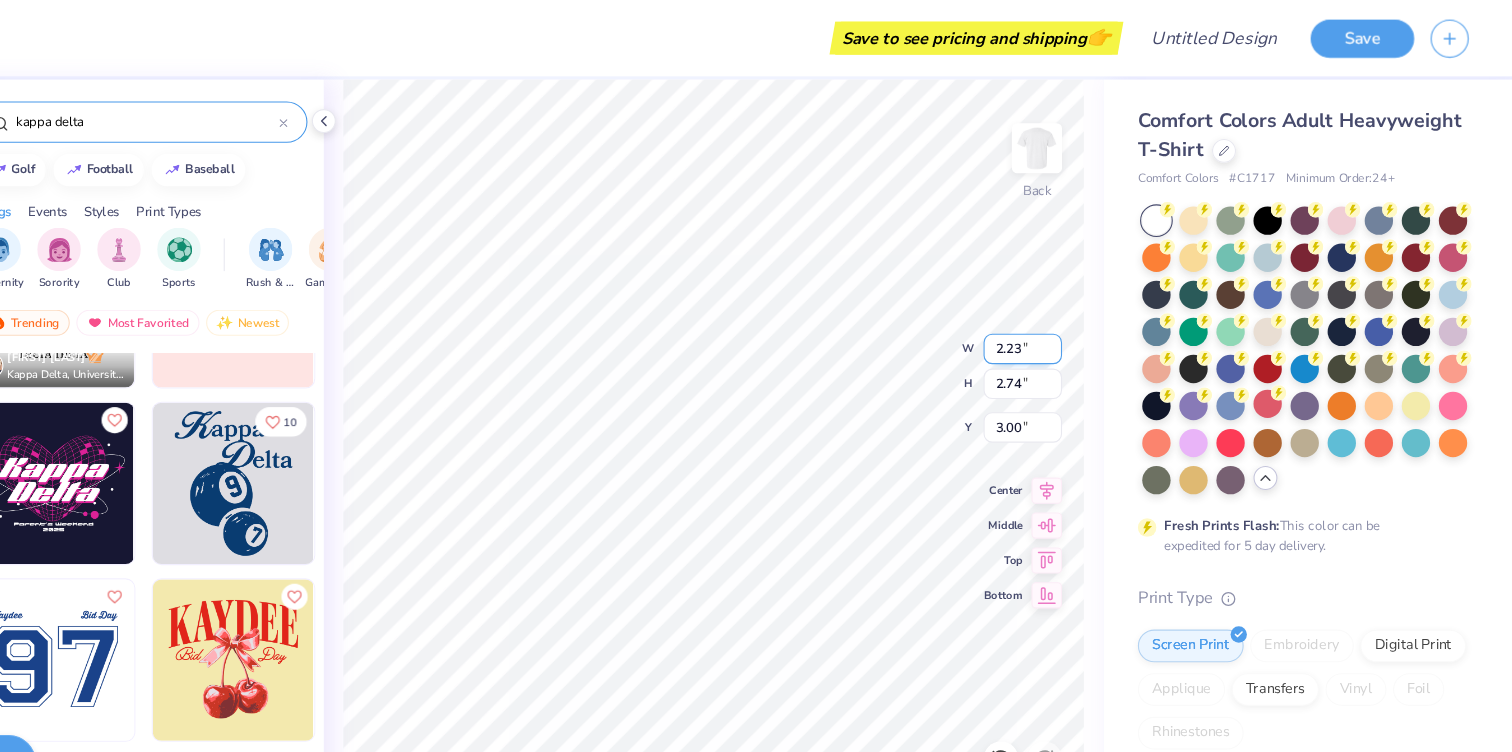 click on "100  % Back W 2.23 2.23 " H 2.74 2.74 " Y 3.00 3.00 " Center Middle Top Bottom" at bounding box center (779, 412) 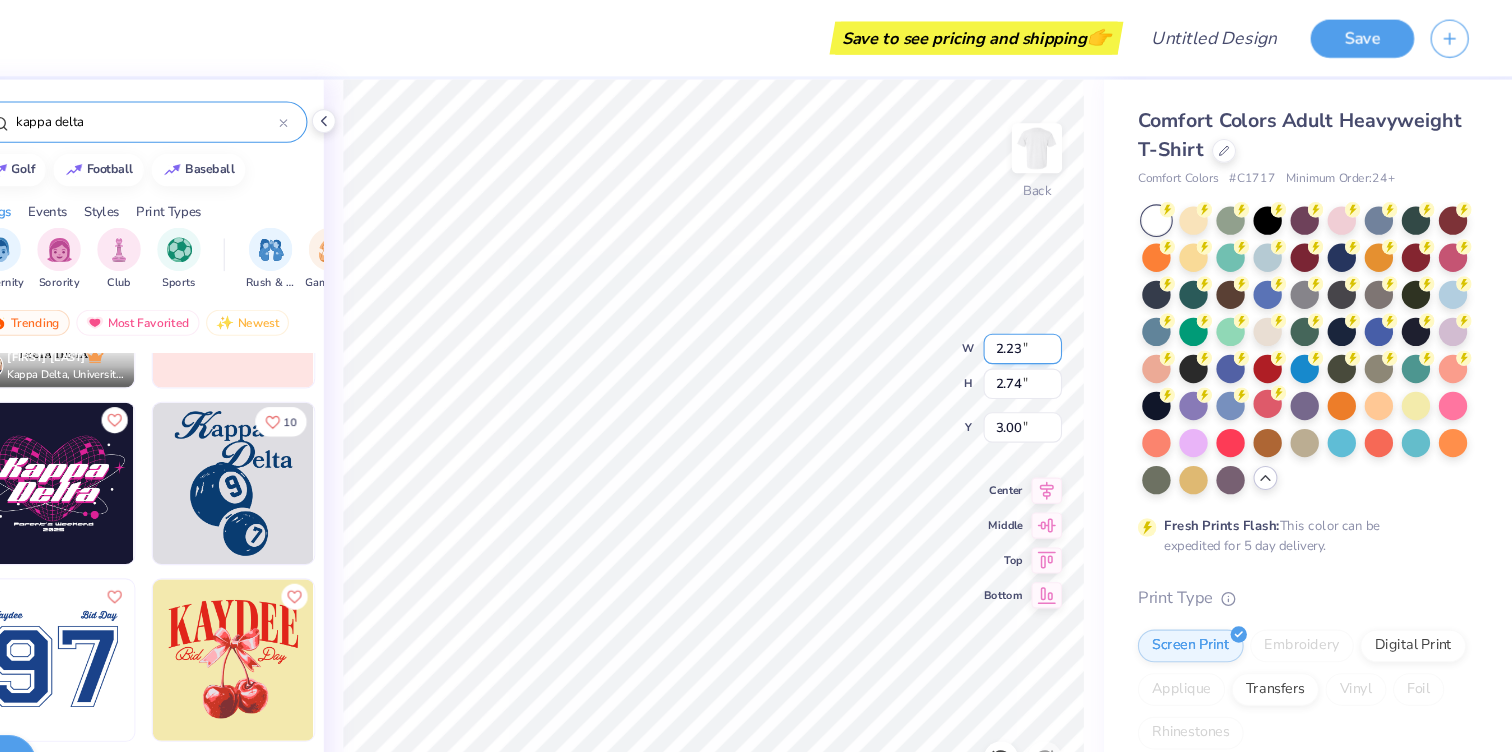 click on "2.23" at bounding box center [1063, 320] 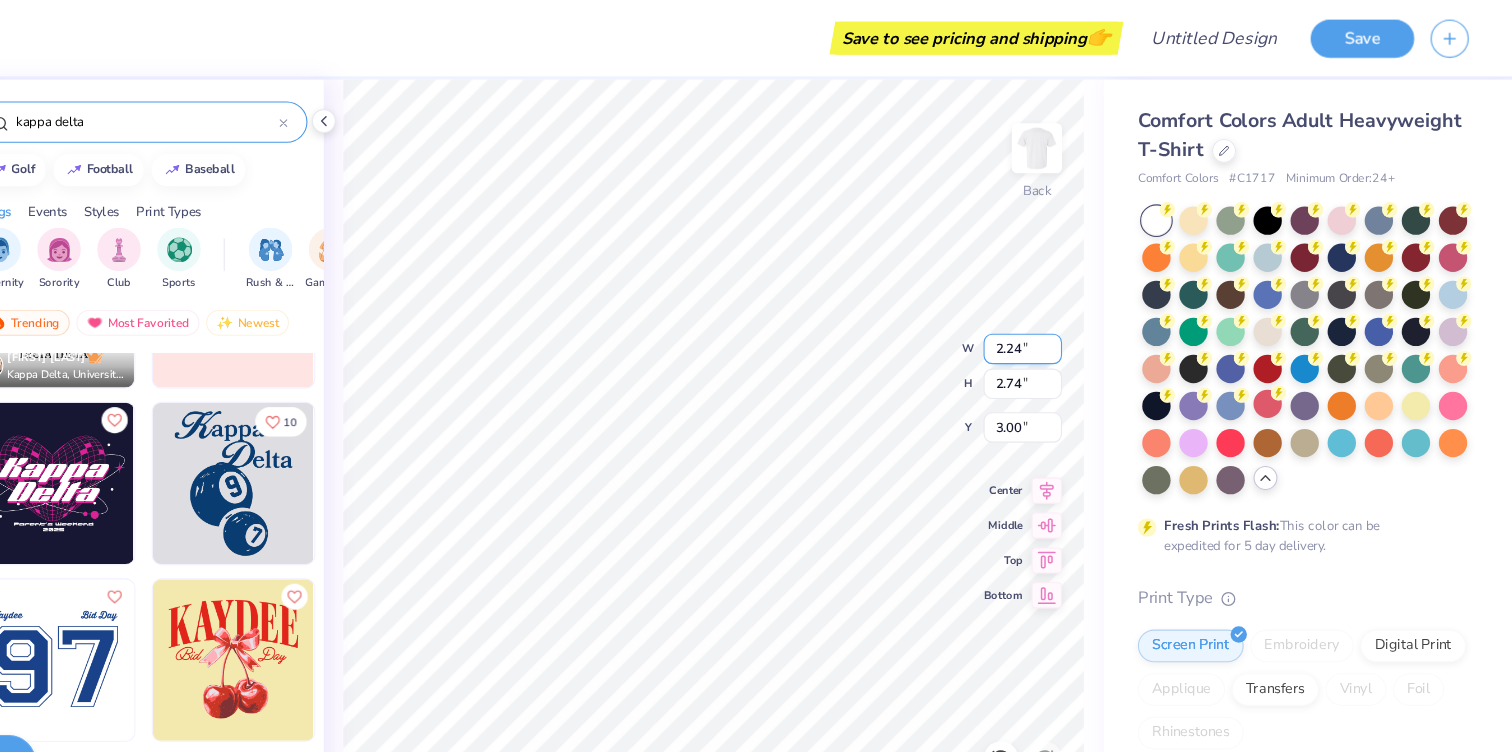 click on "2.24" at bounding box center (1063, 320) 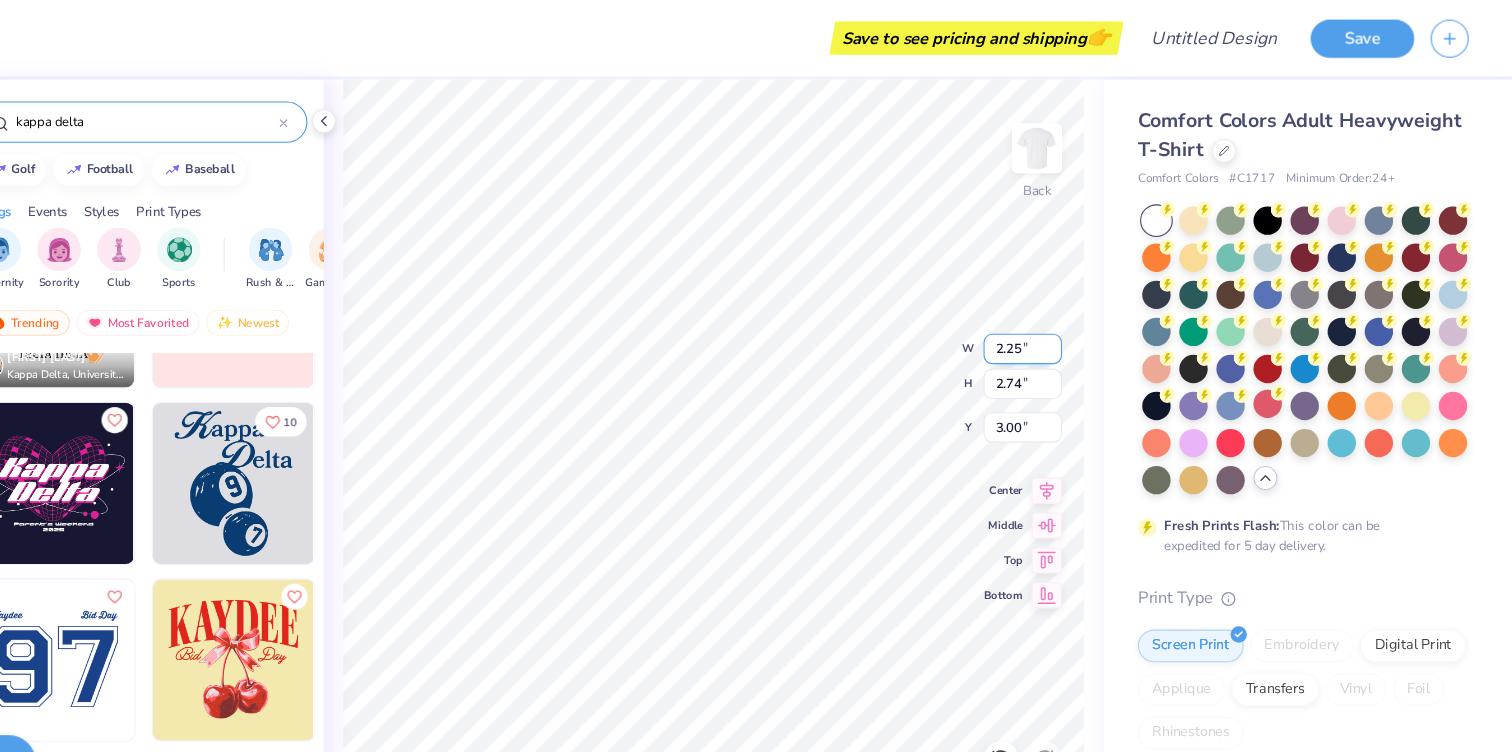 click on "2.25" at bounding box center (1063, 320) 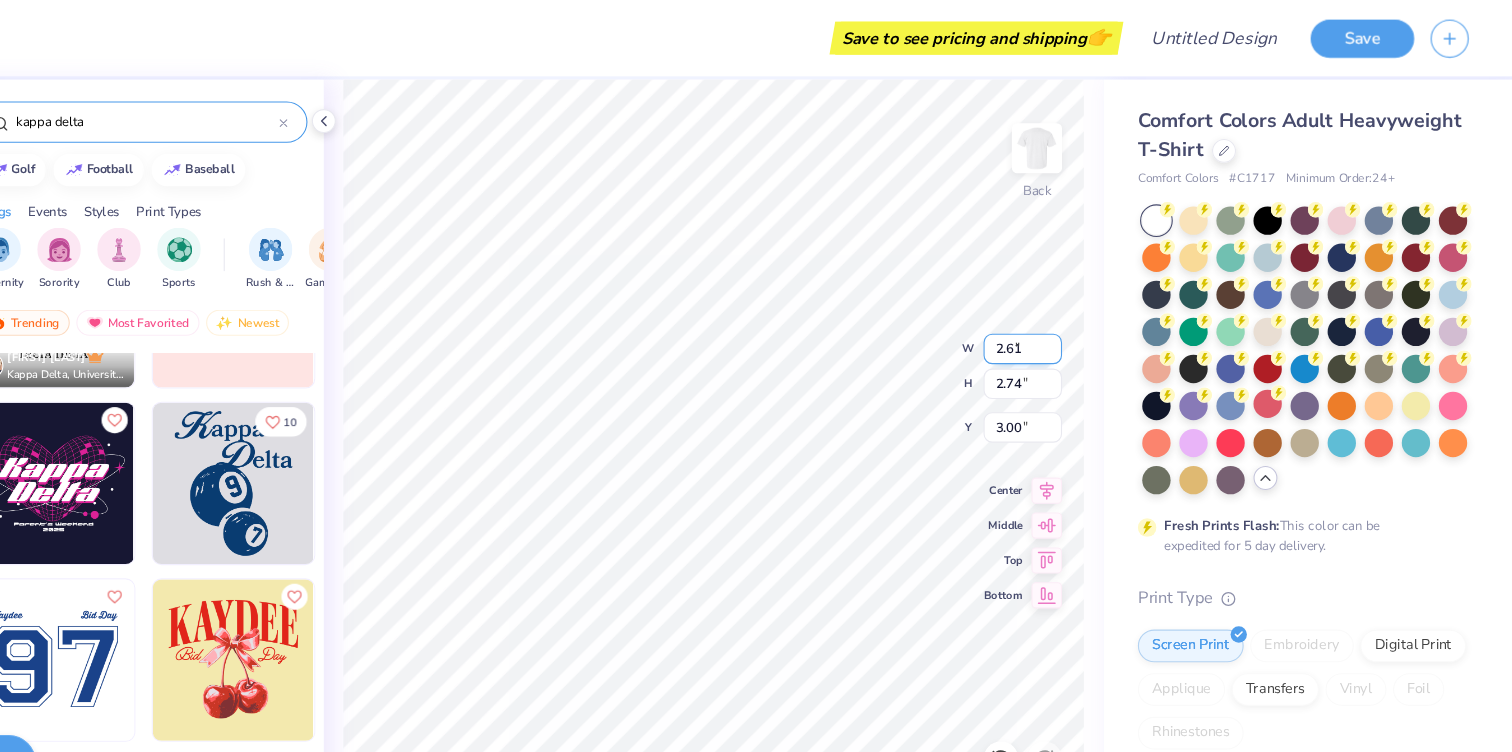 type on "2.61" 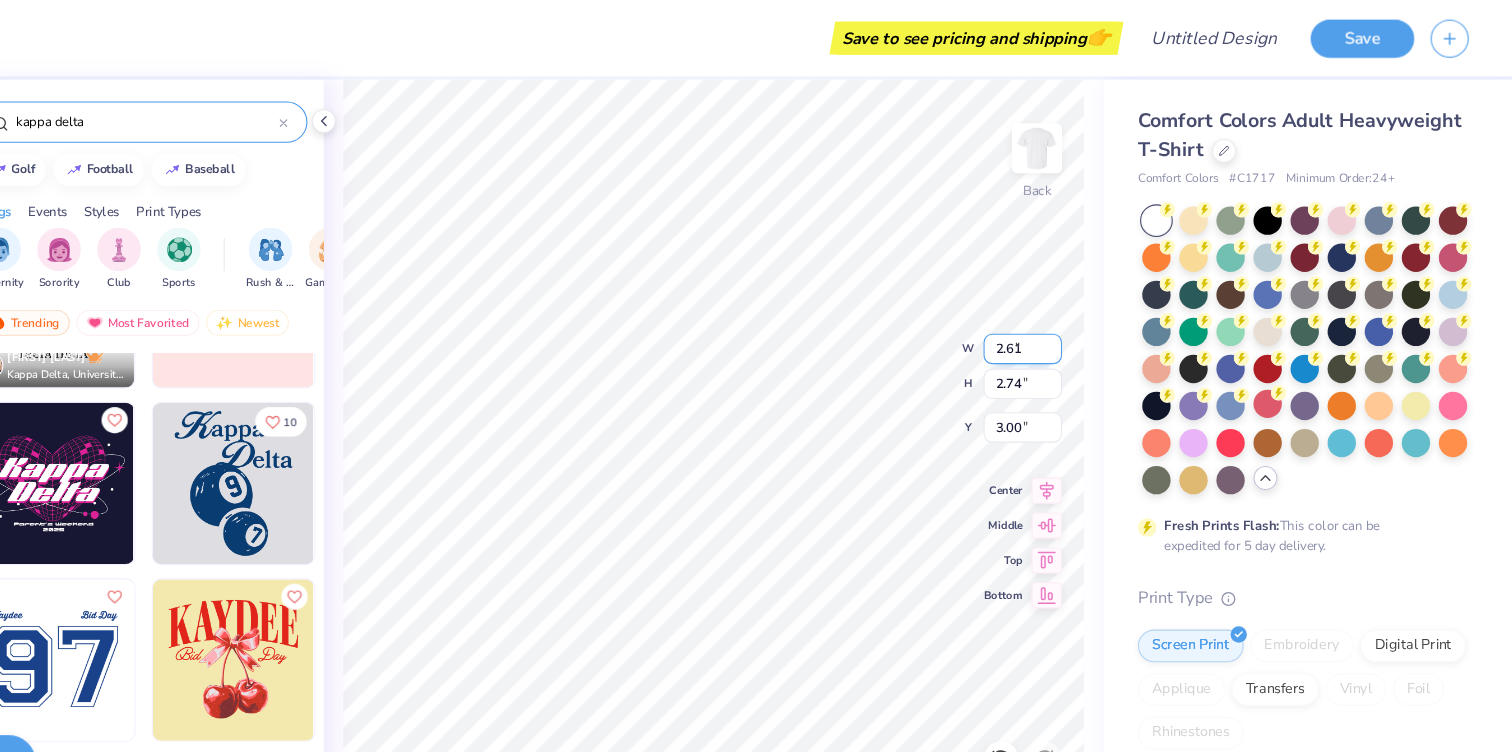 click on "2.61" at bounding box center [1063, 320] 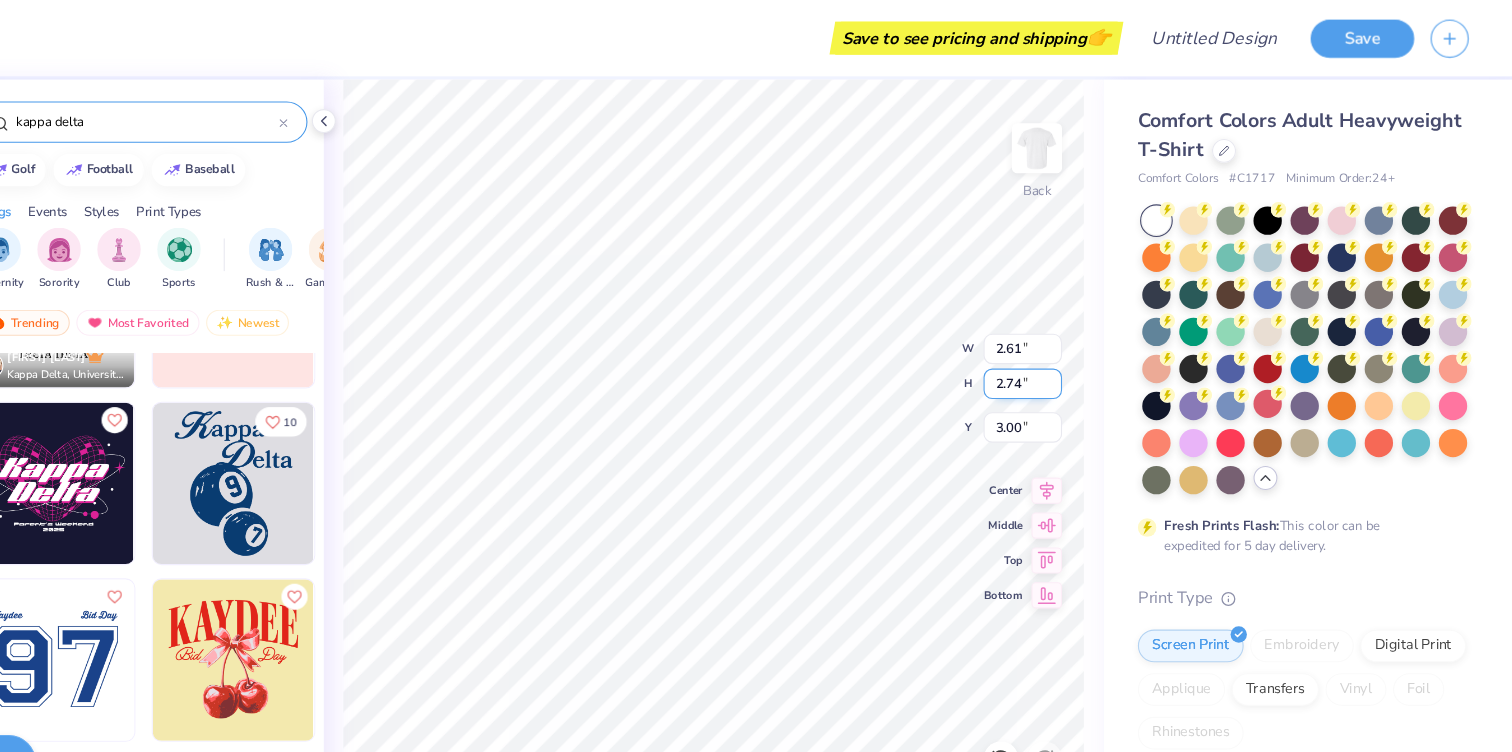 click on "2.74" at bounding box center (1063, 352) 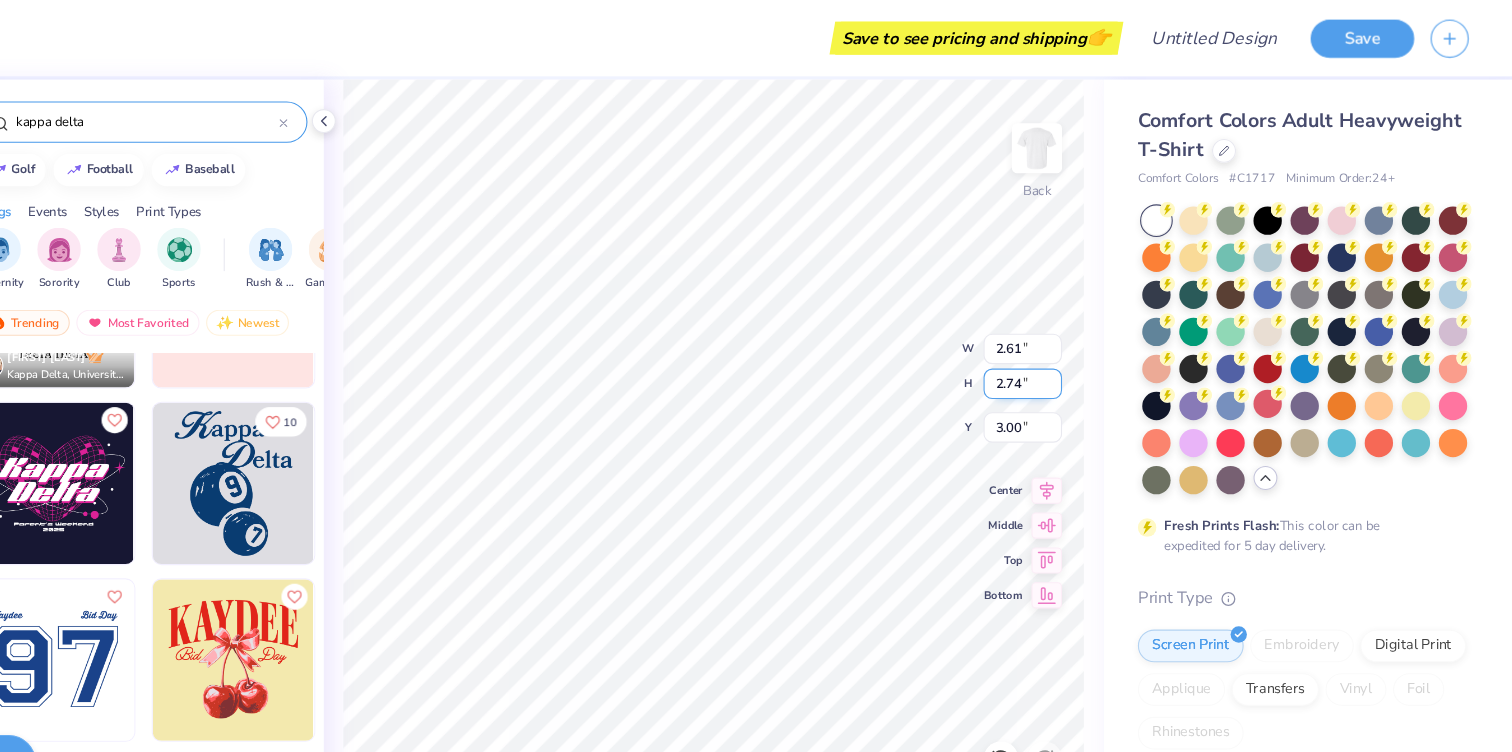 type on "3.21" 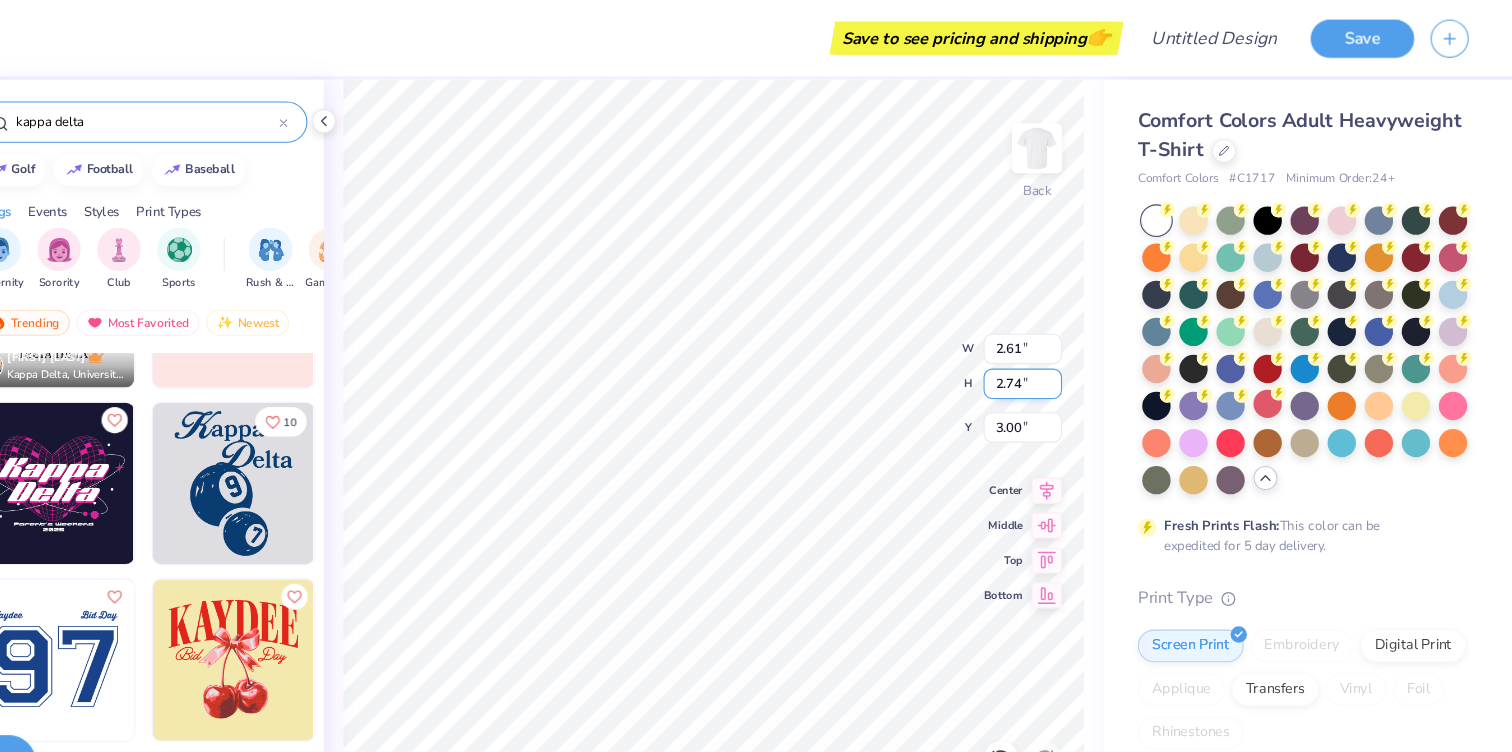 type on "2.77" 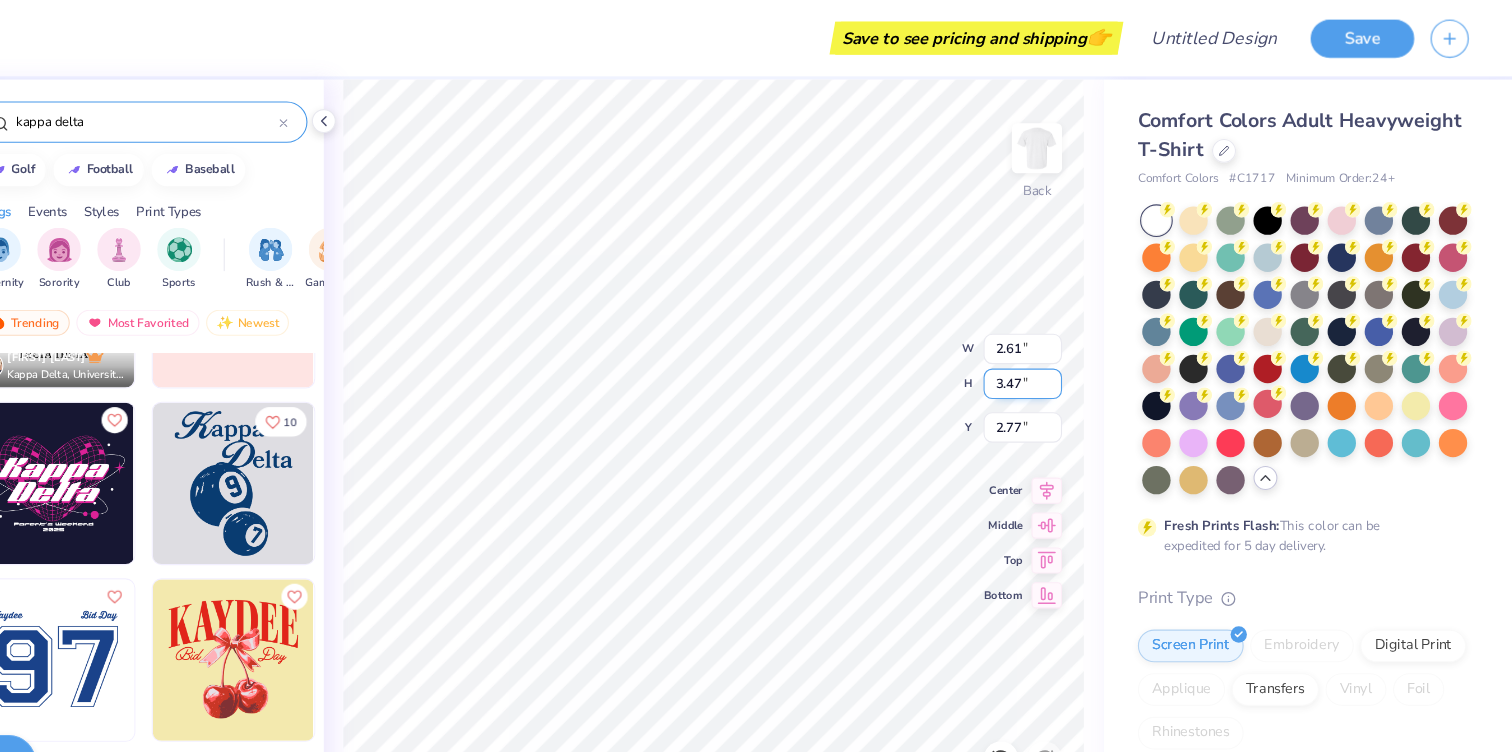 type on "3.47" 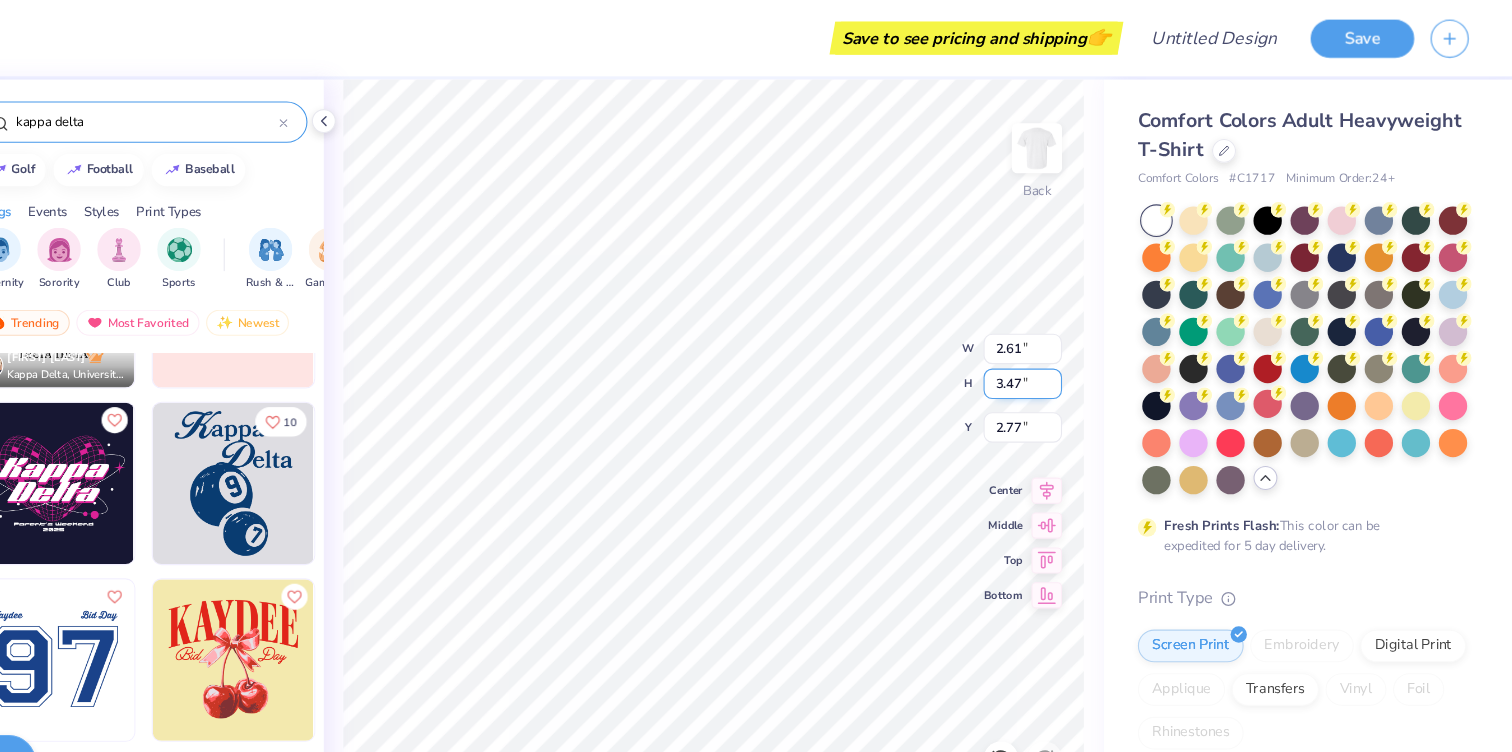 click on "3.47" at bounding box center [1063, 352] 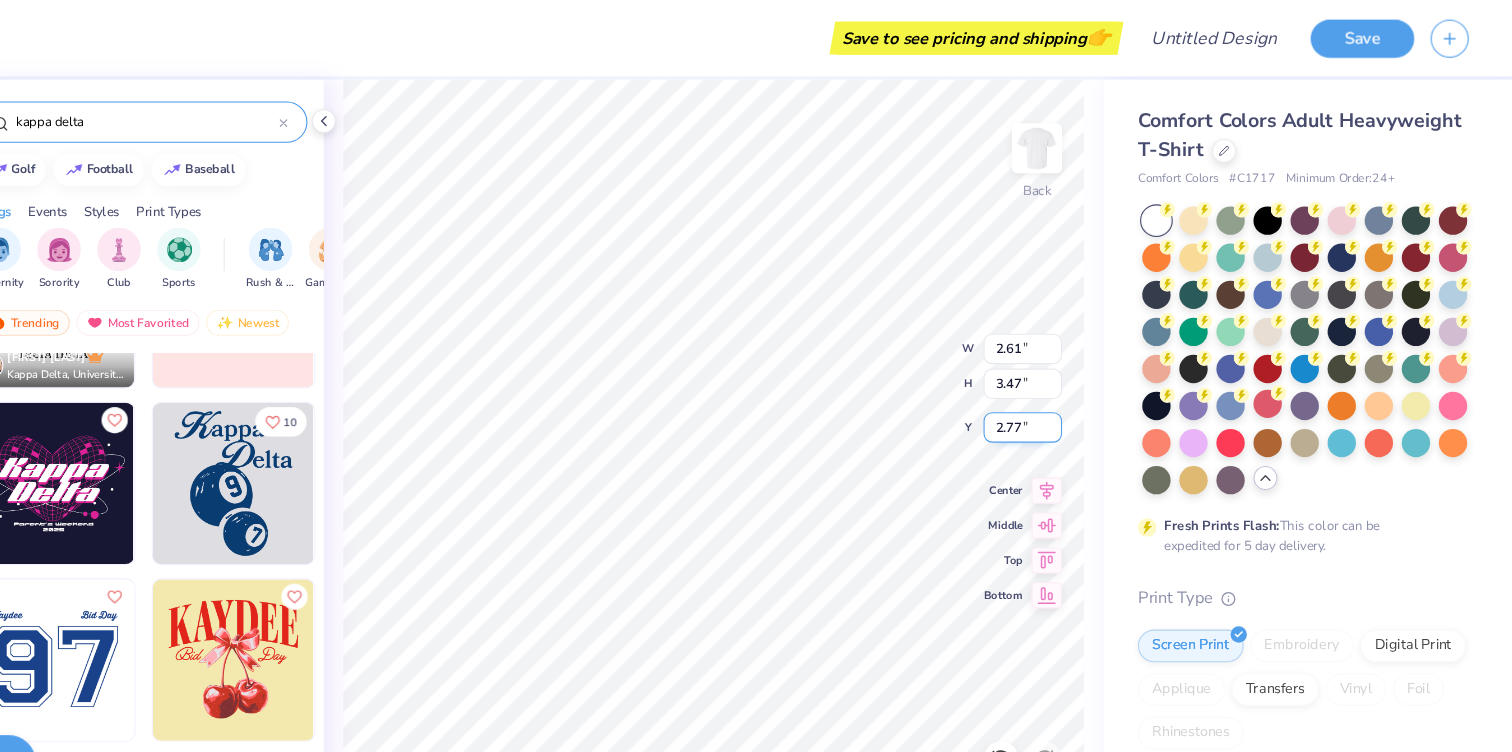 click on "2.77" at bounding box center [1063, 392] 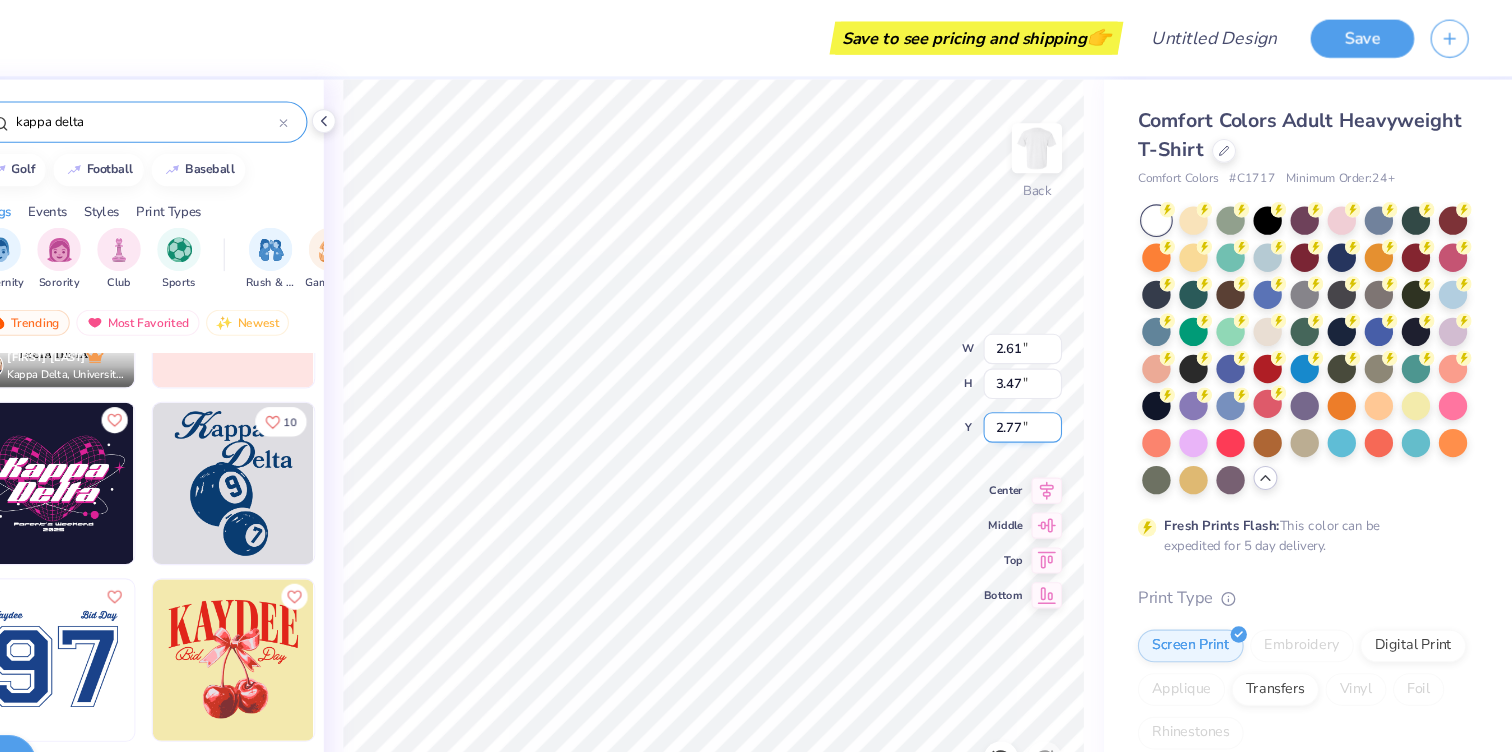 type on "2.82" 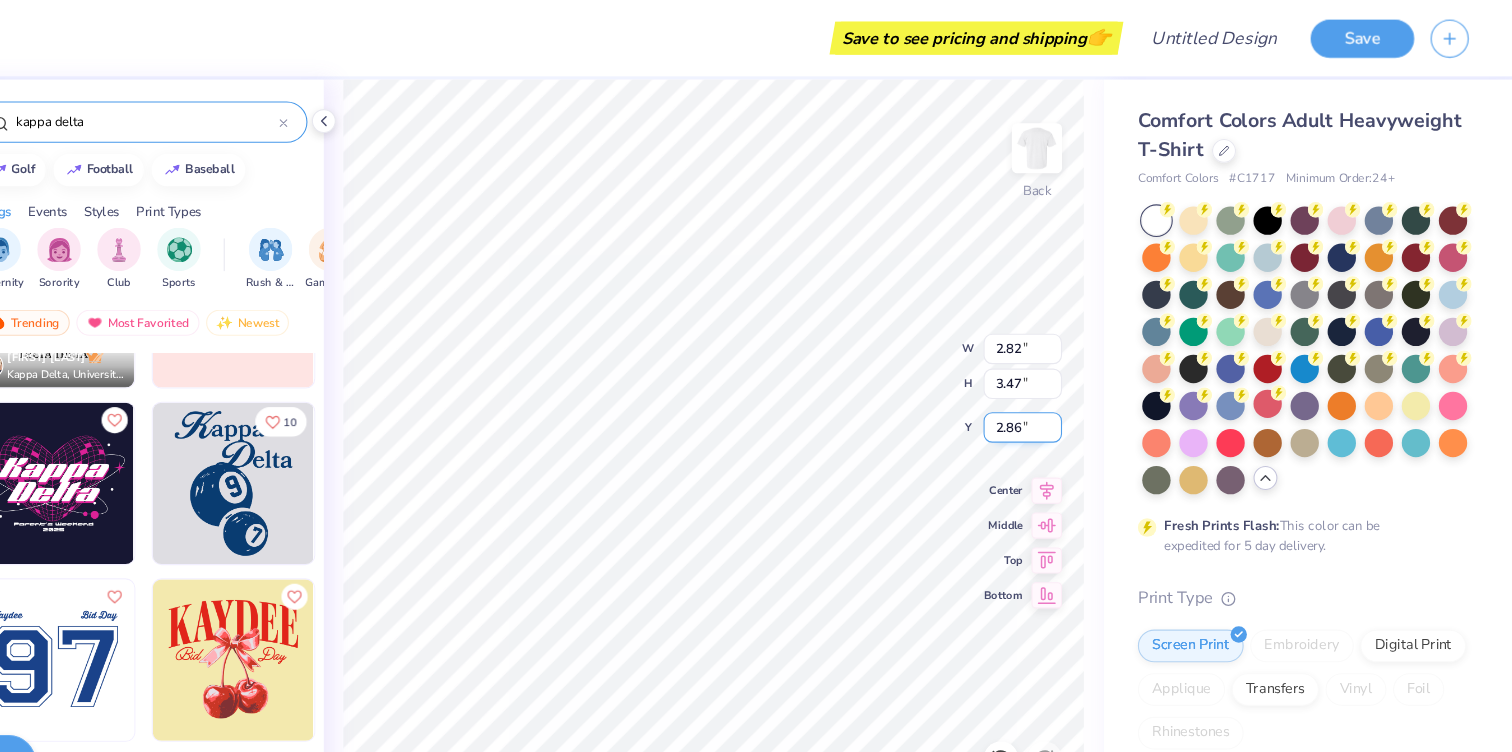 type on "2.86" 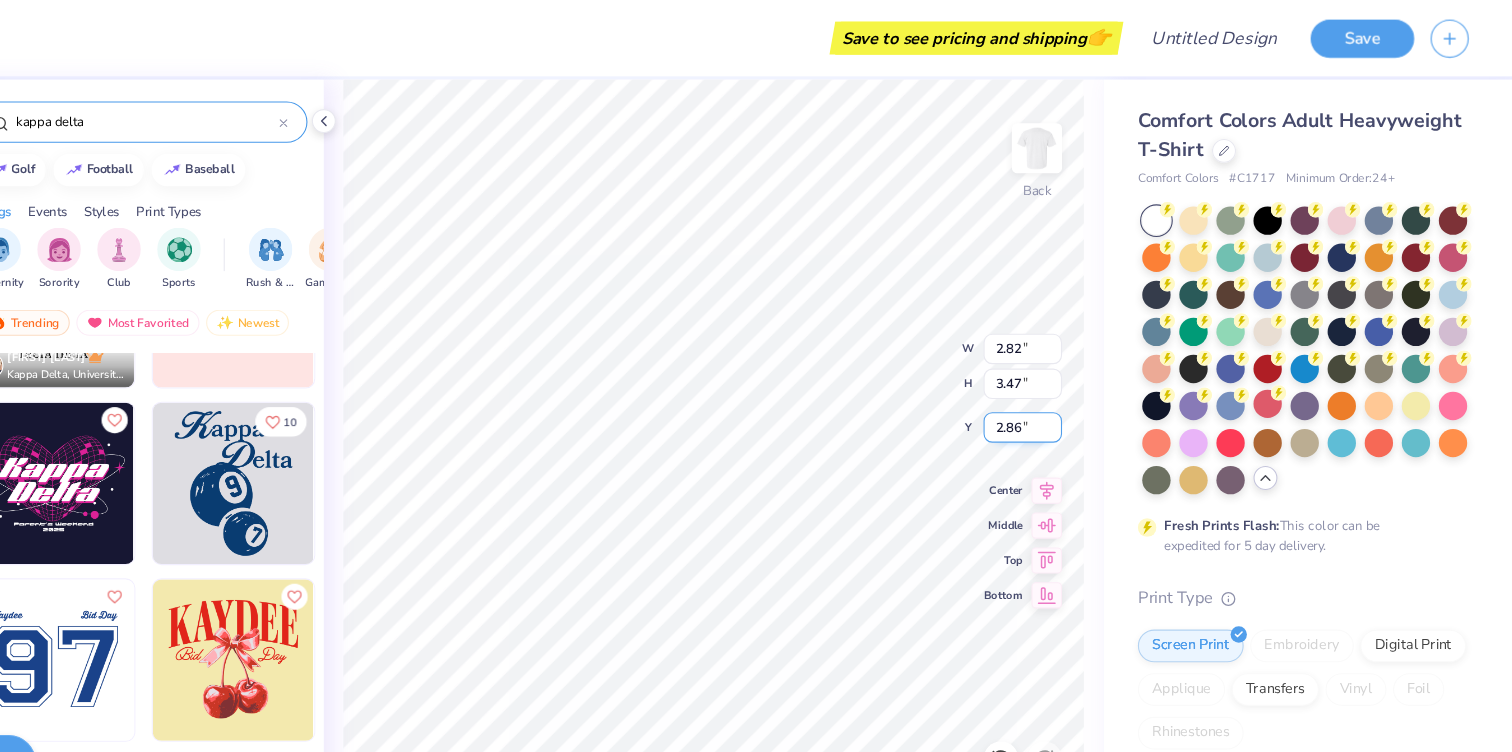 click on "2.86" at bounding box center [1063, 392] 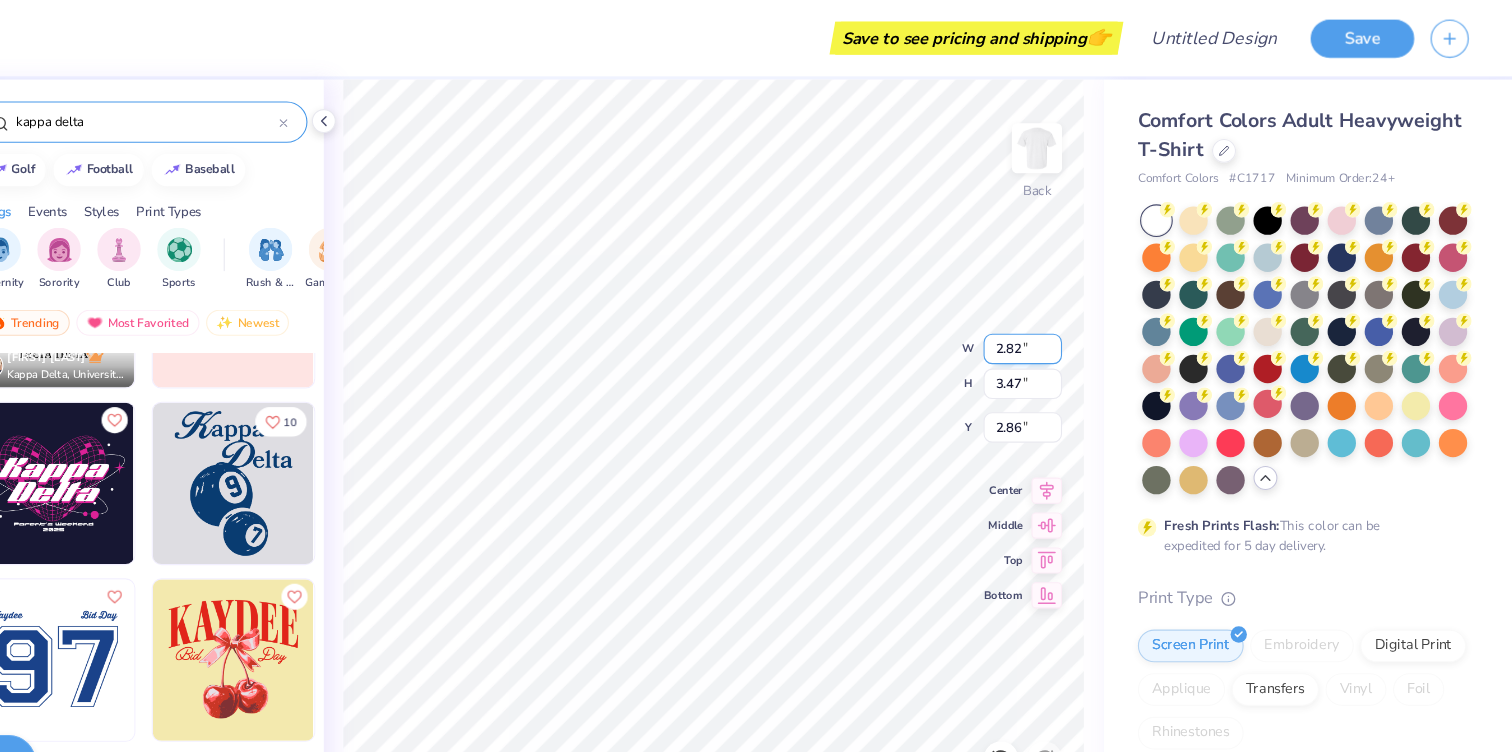 click on "2.82" at bounding box center (1063, 320) 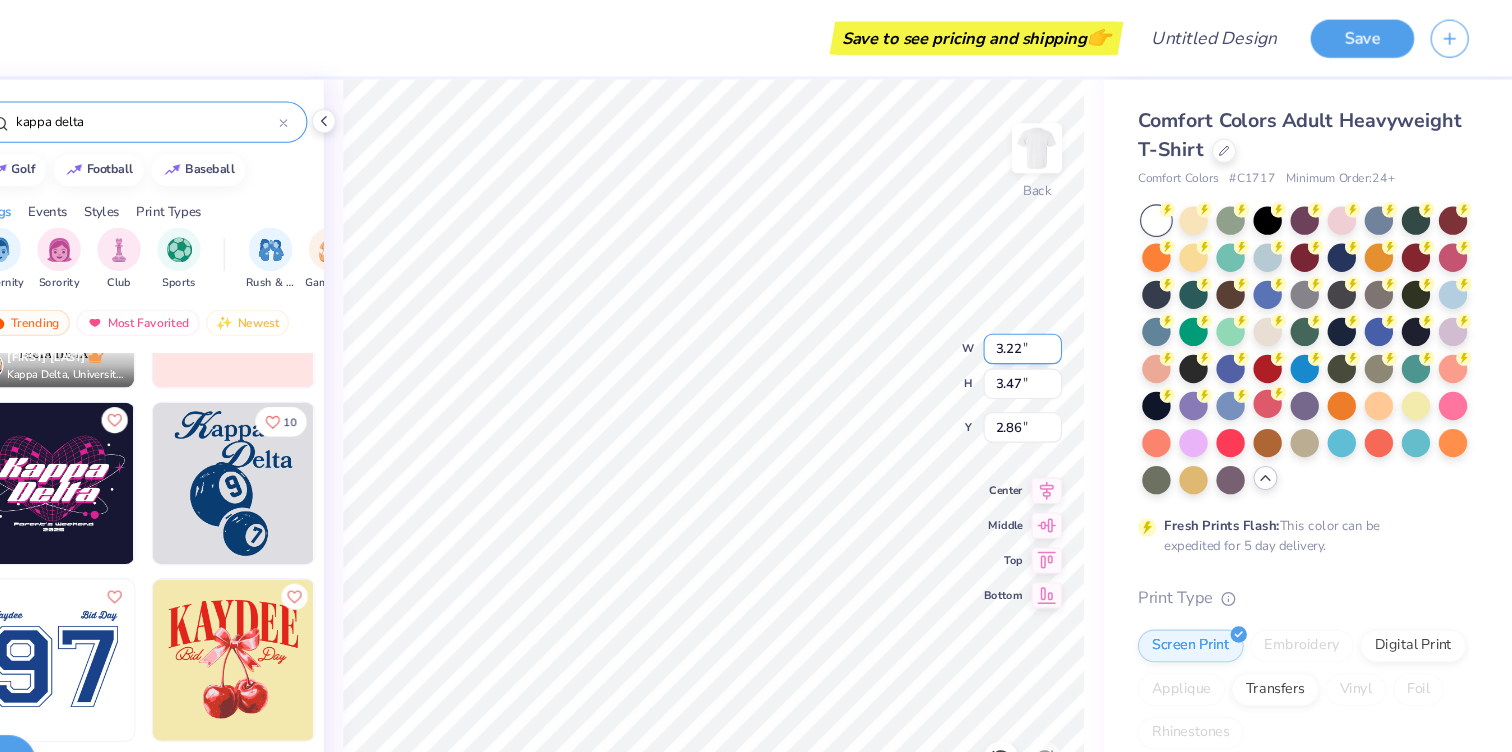 type on "3.22" 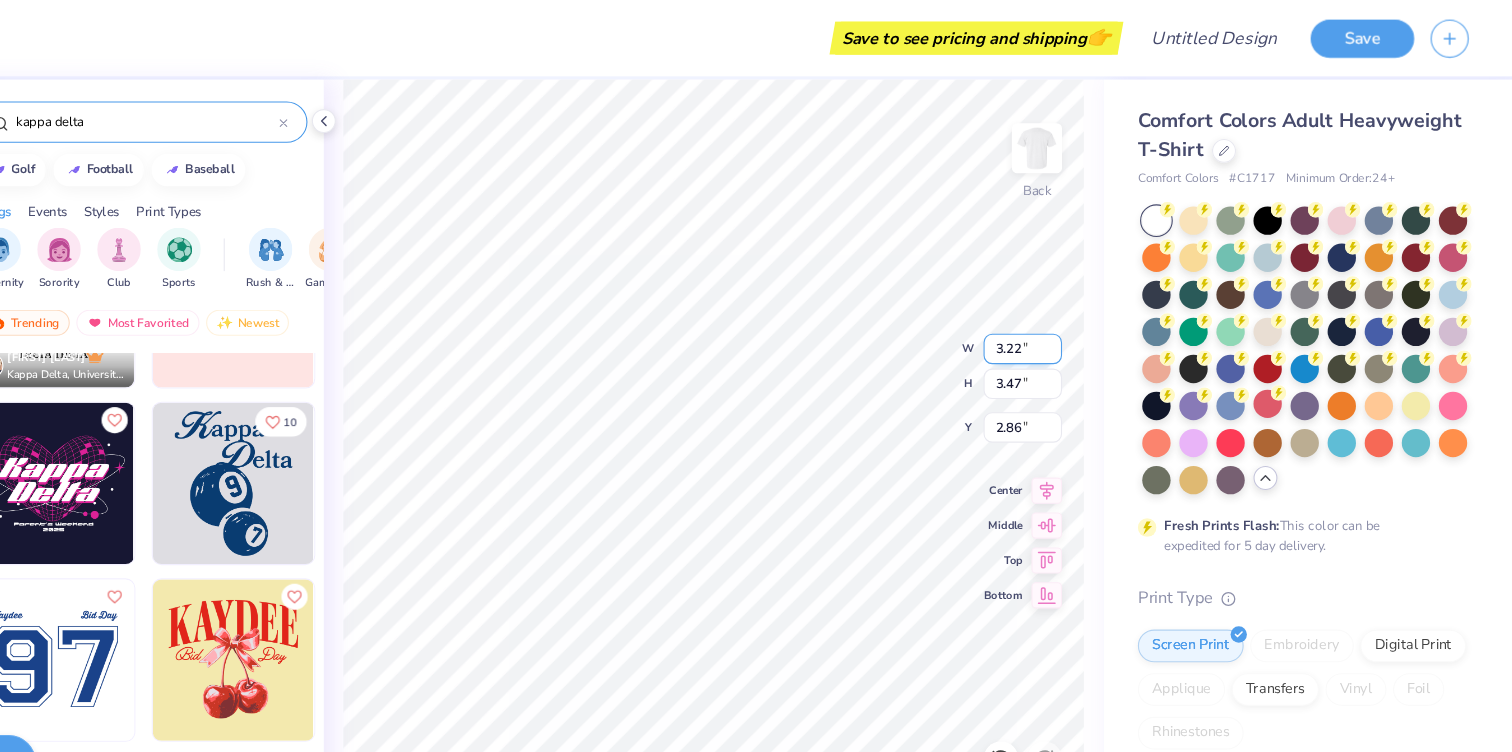 click on "3.22" at bounding box center (1063, 320) 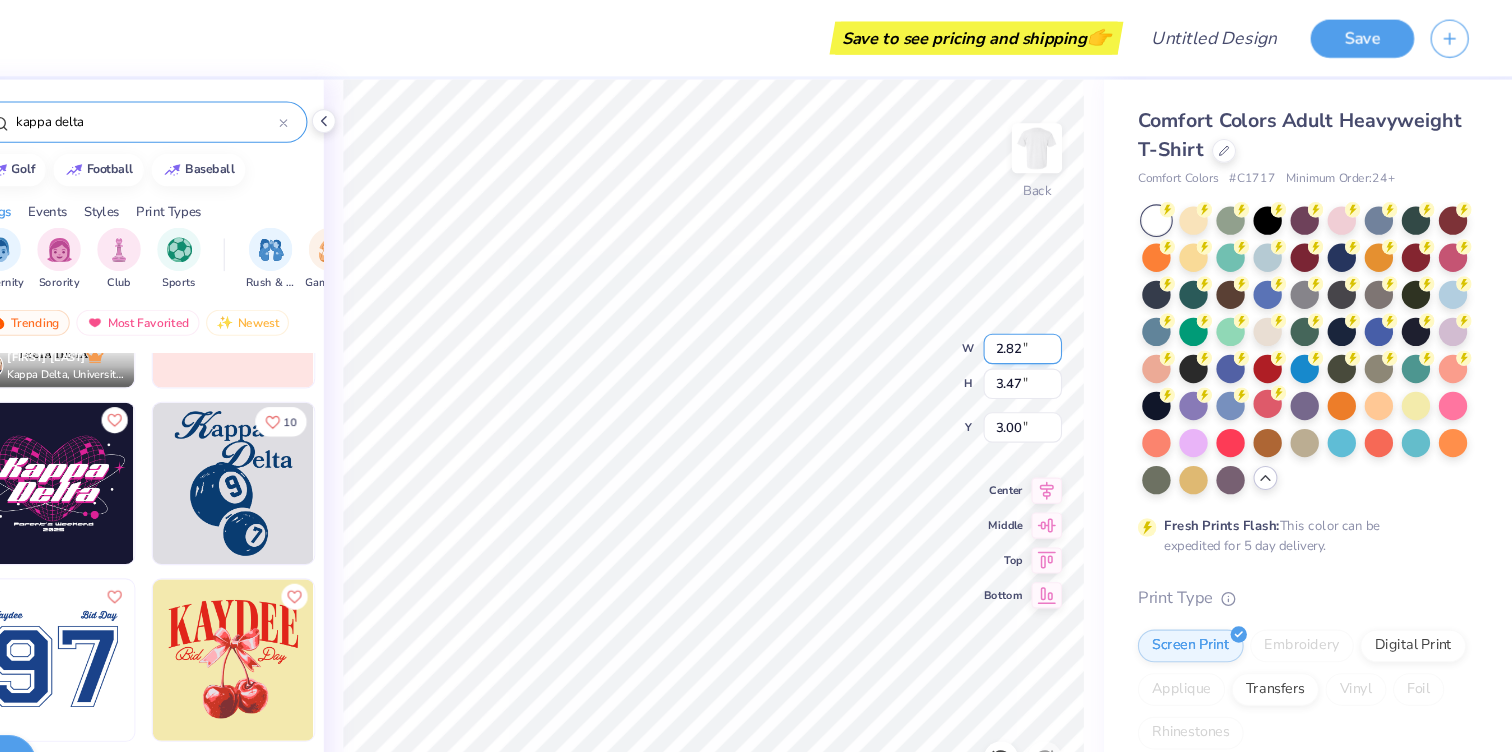 click on "2.82" at bounding box center [1063, 320] 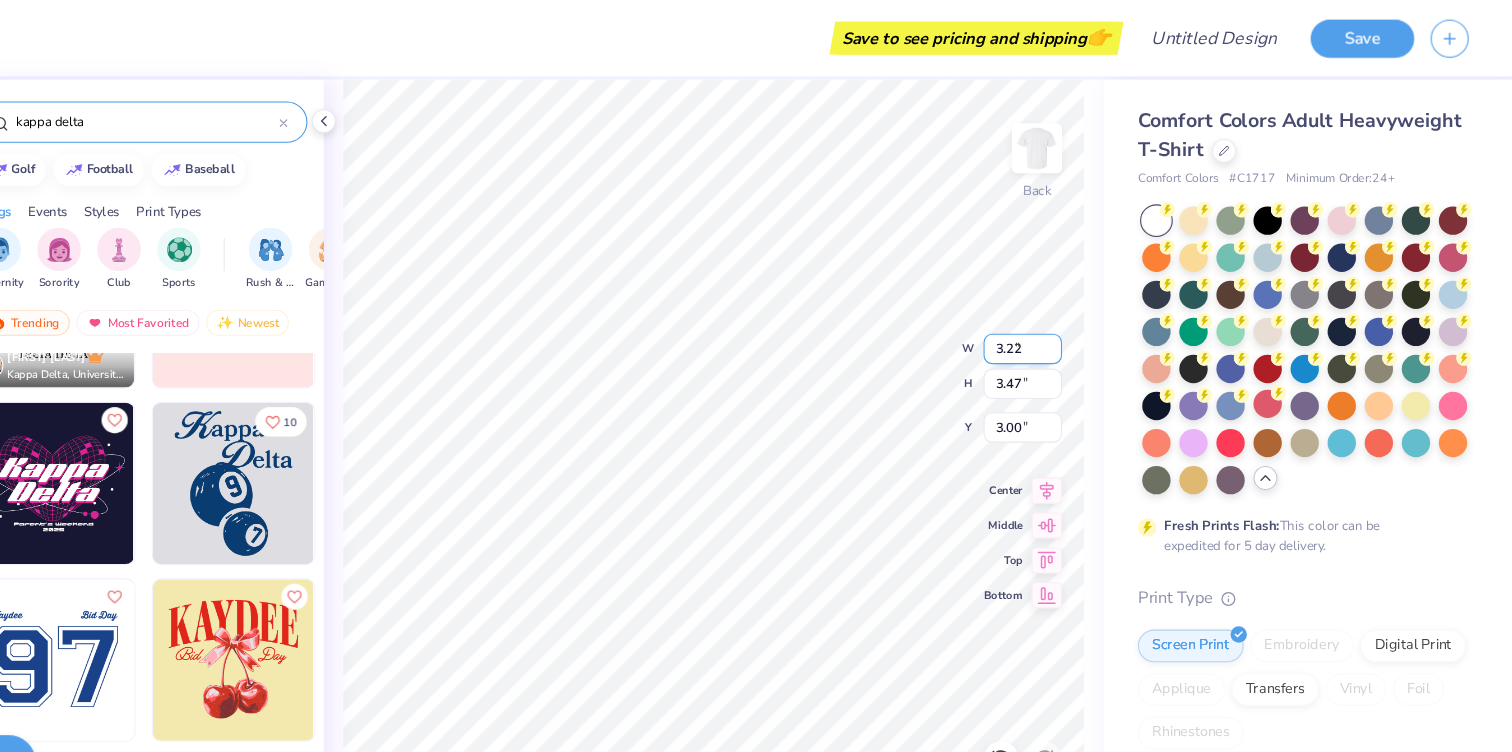 type on "3.22" 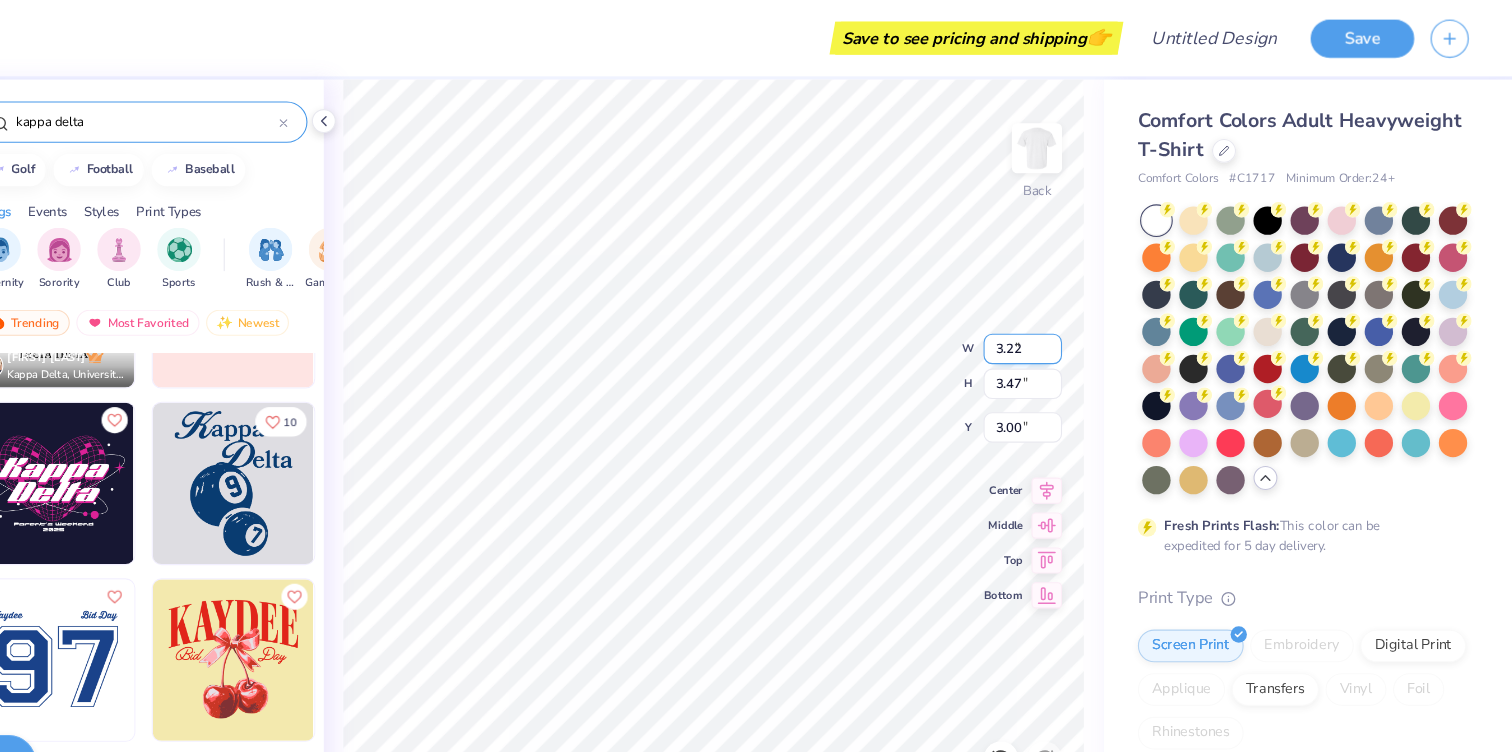 click on "3.22" at bounding box center (1063, 320) 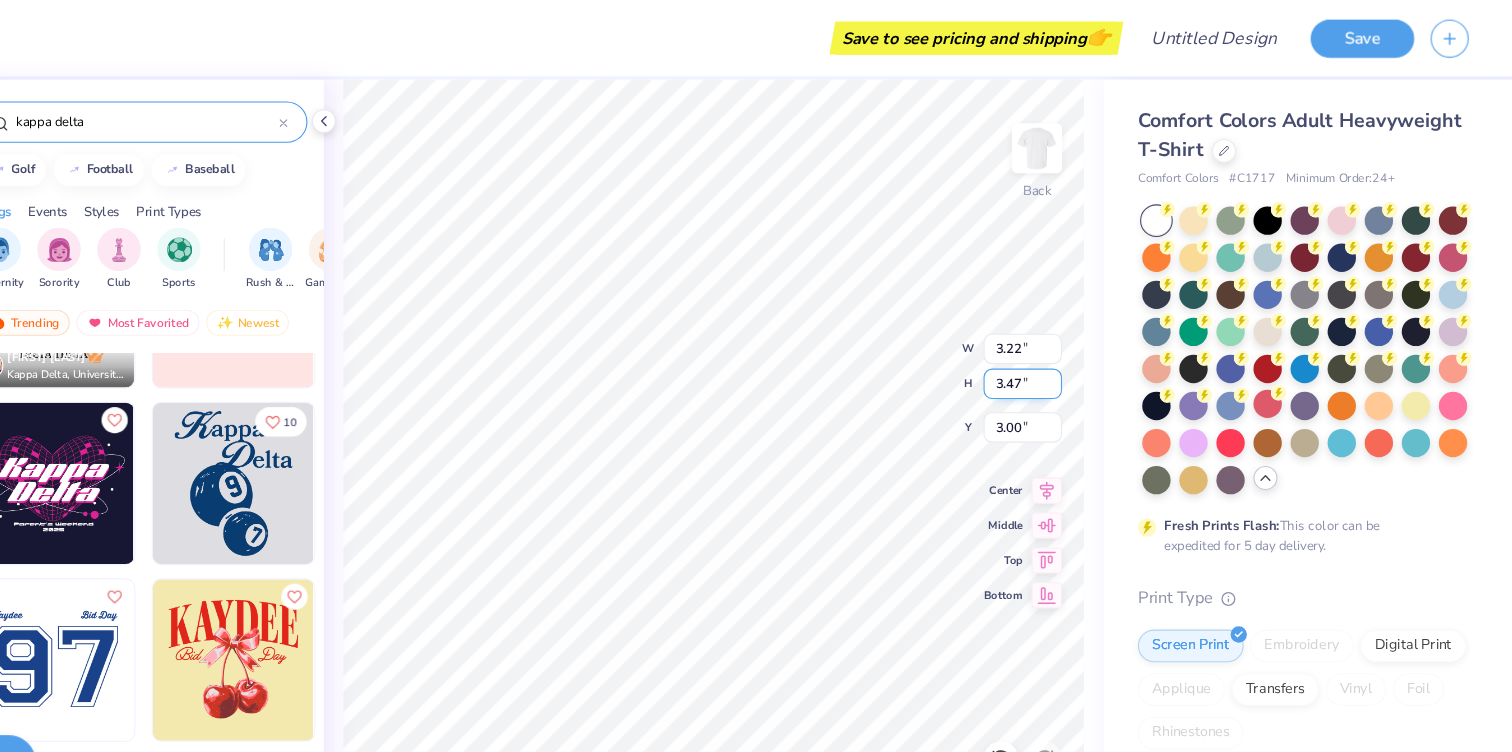 click on "3.47" at bounding box center (1063, 352) 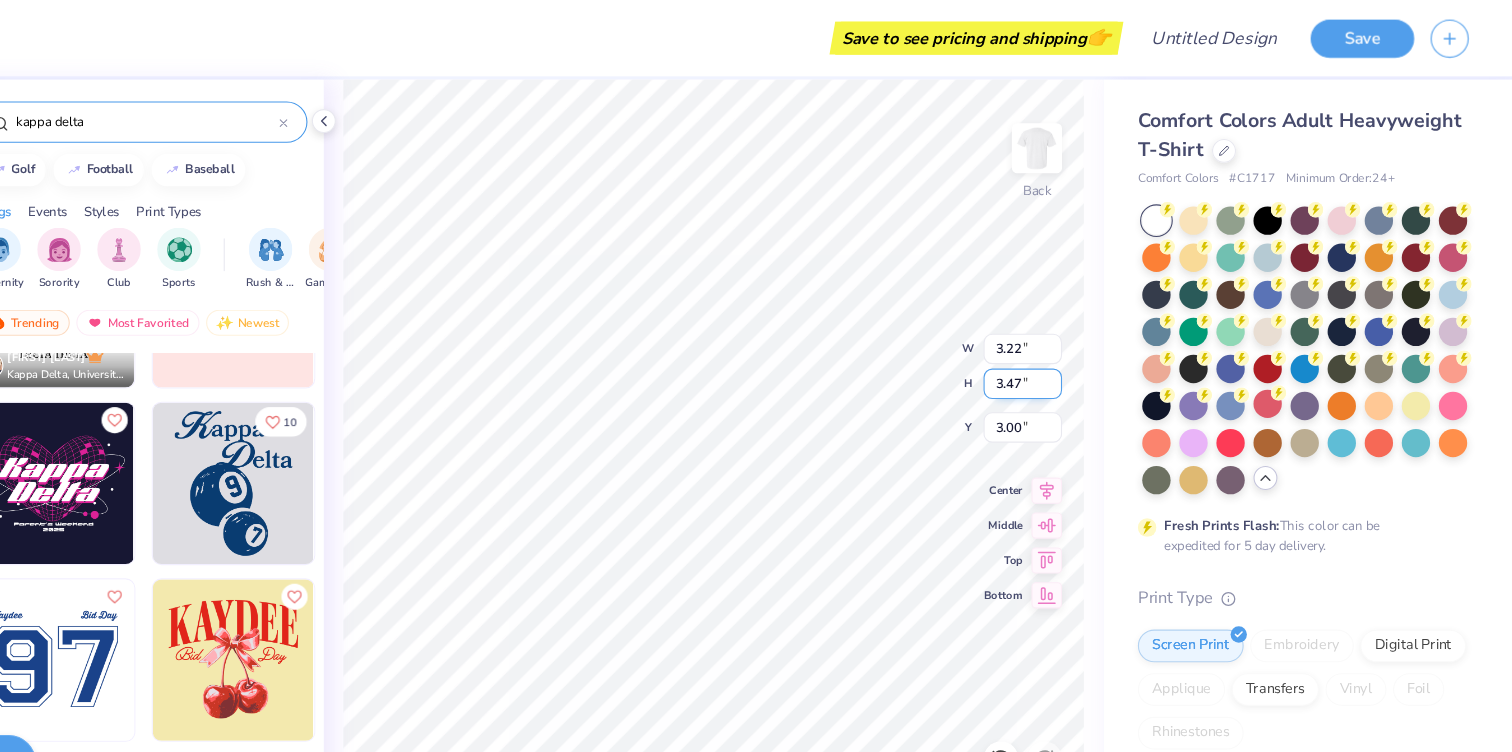 type on "3.96" 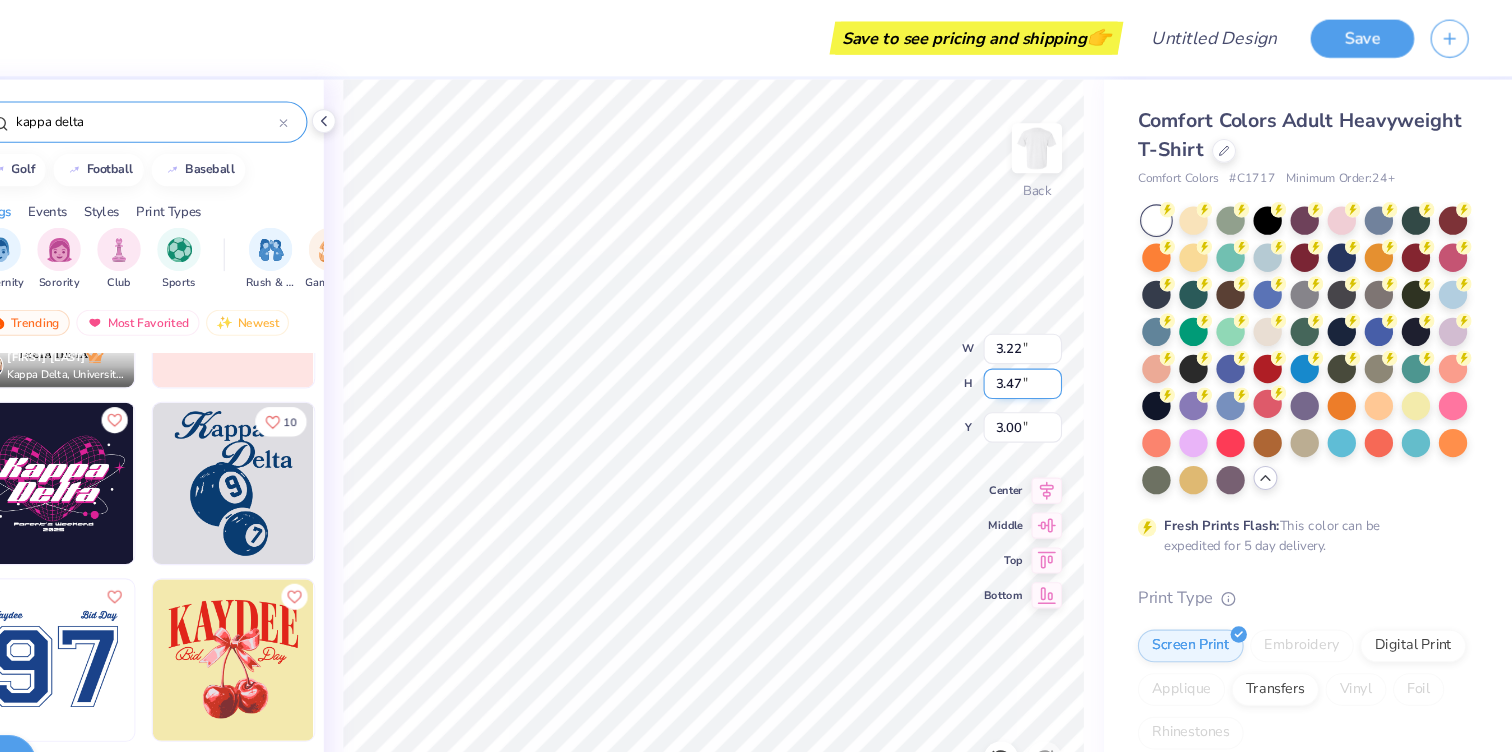 type on "2.75" 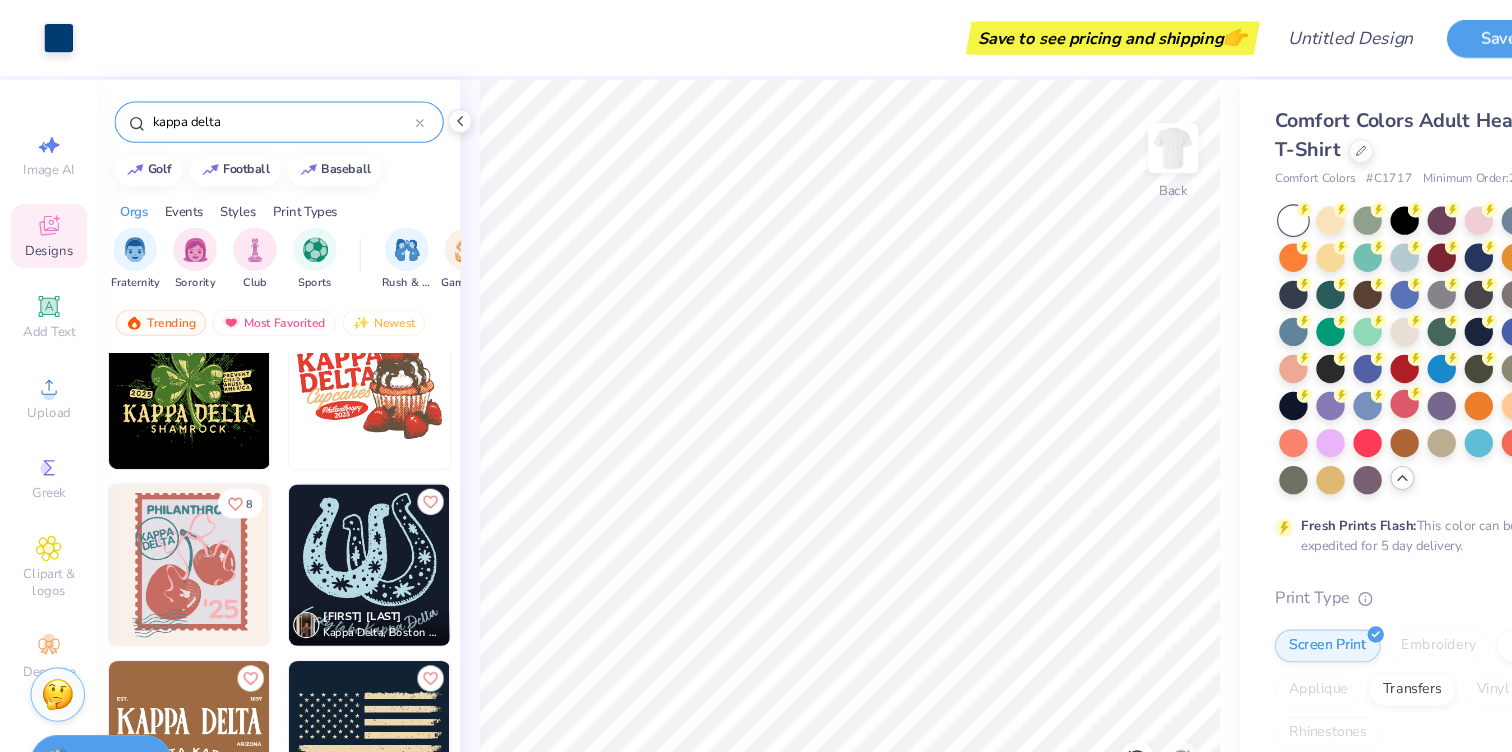 scroll, scrollTop: 4743, scrollLeft: 0, axis: vertical 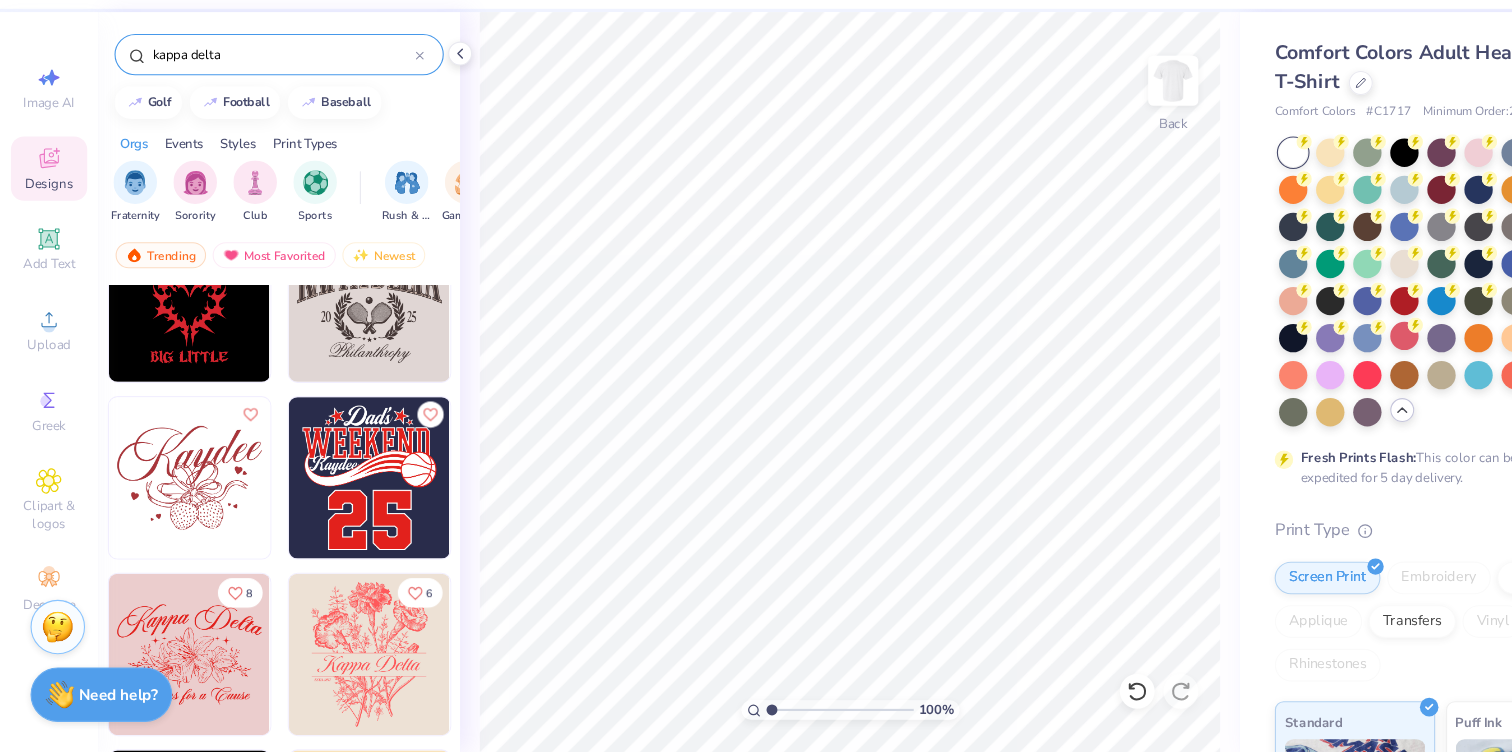click on "kappa delta" at bounding box center [259, 112] 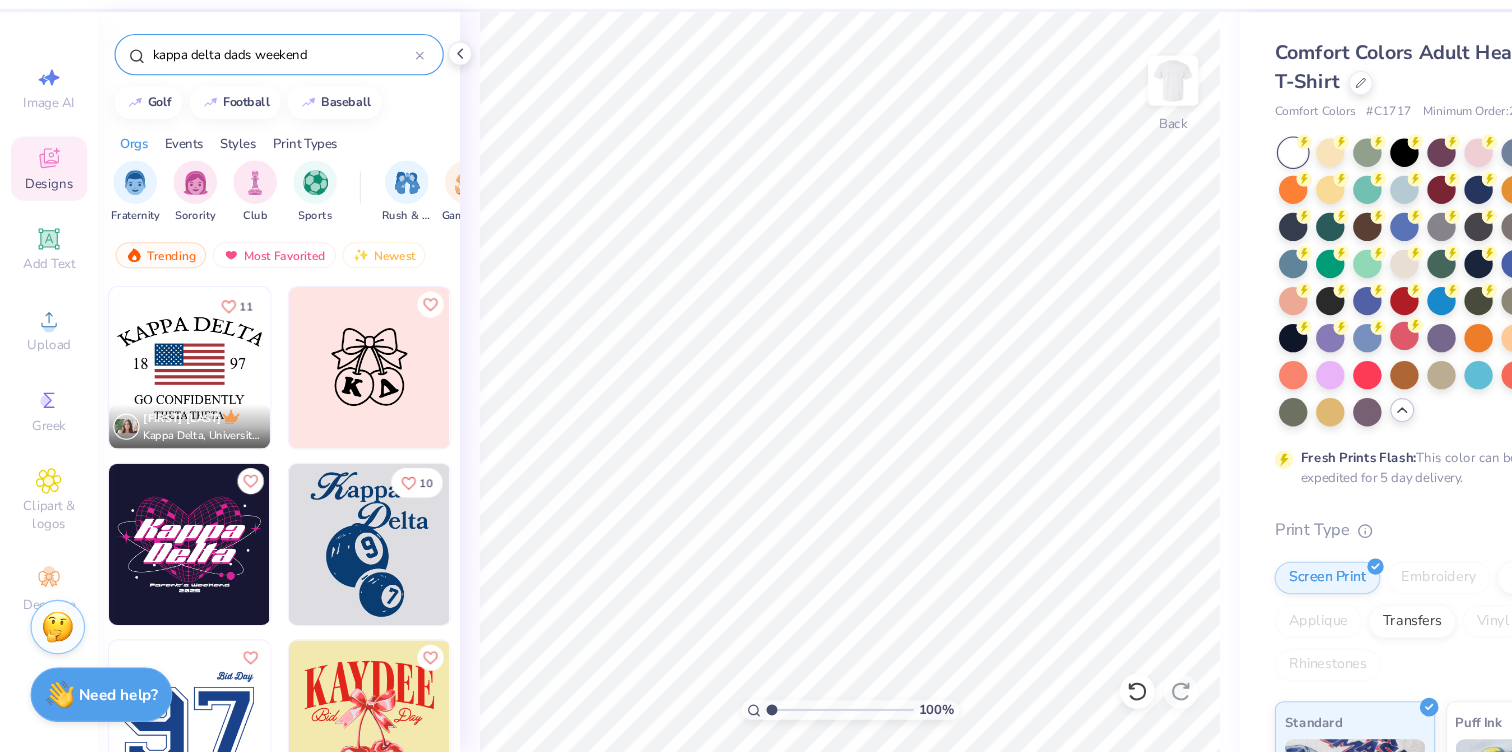 type on "kappa delta dads weekend" 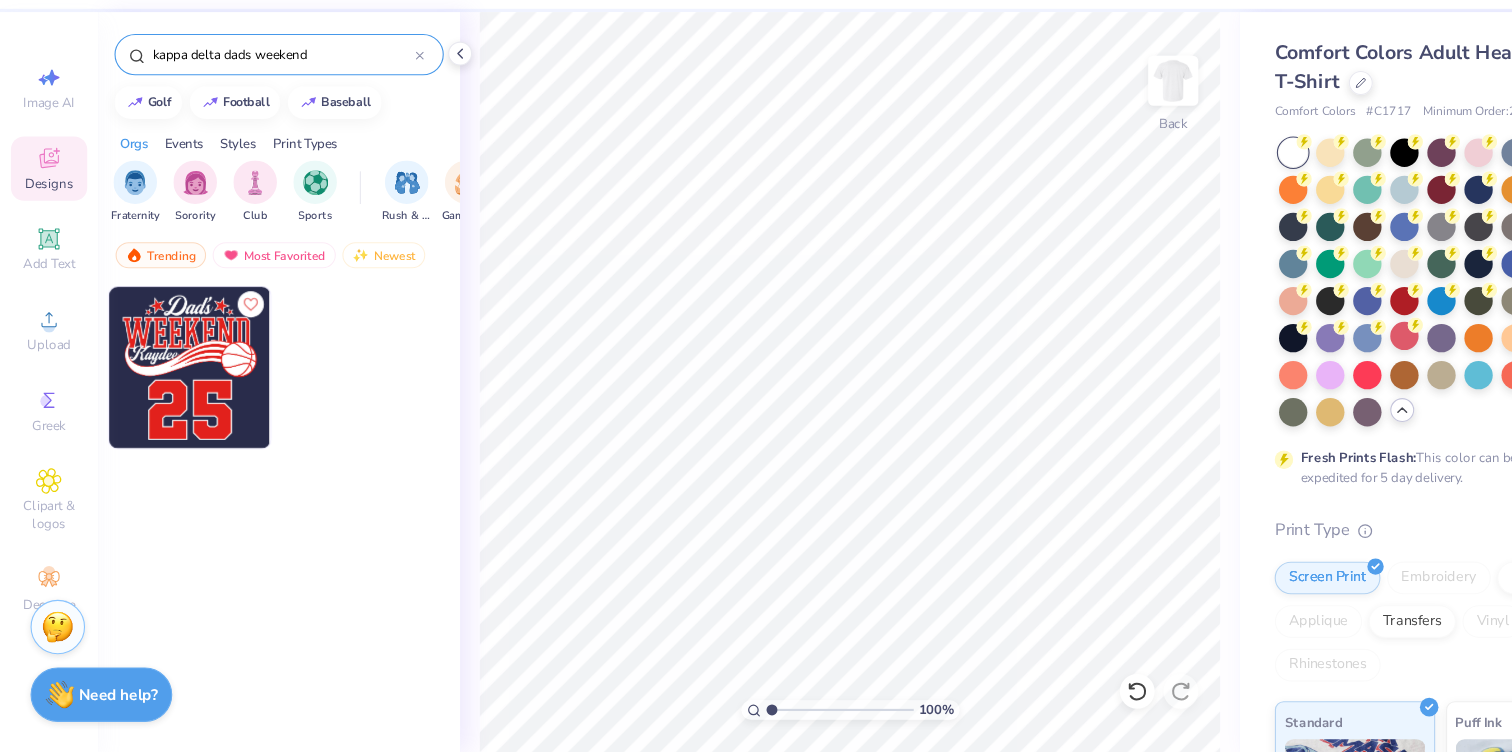 click at bounding box center (174, 399) 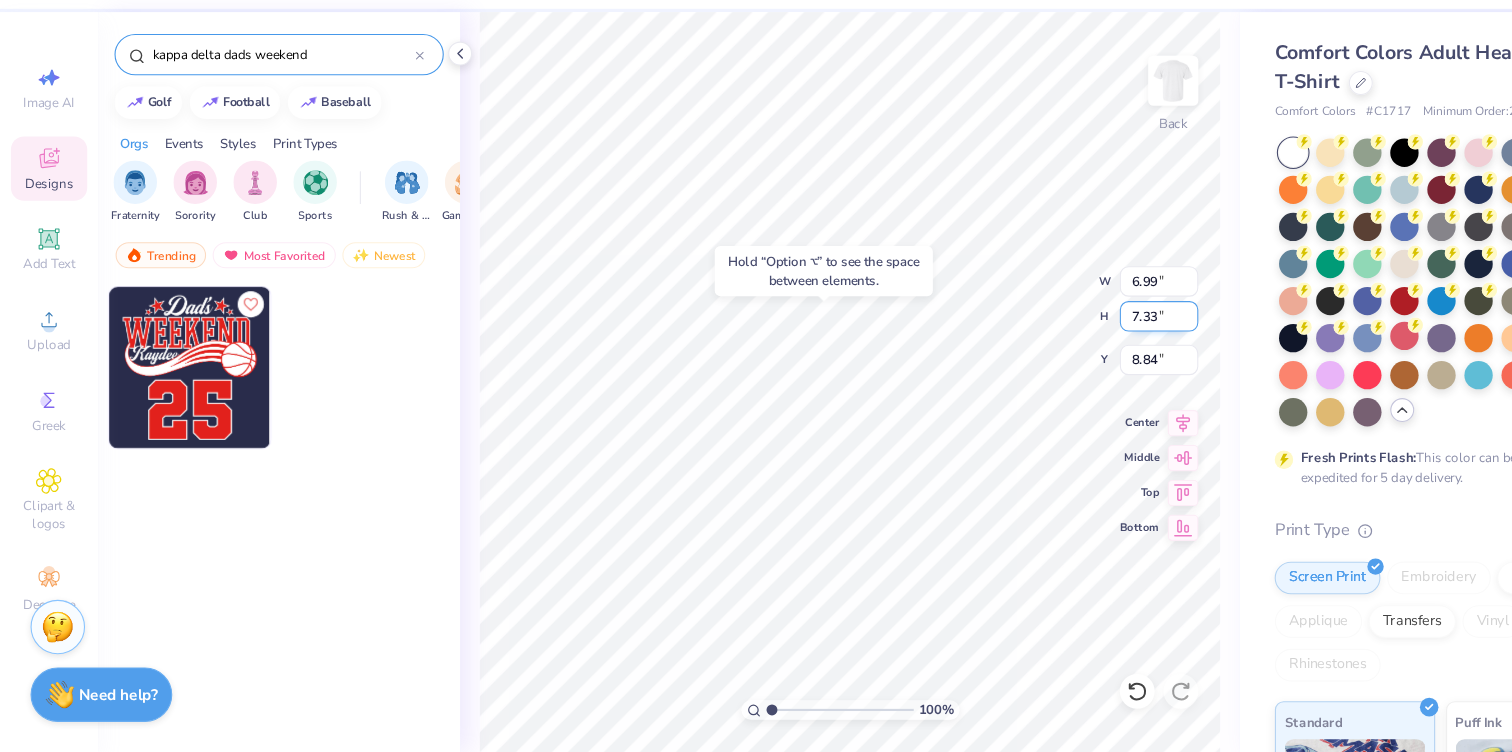 type on "8.84" 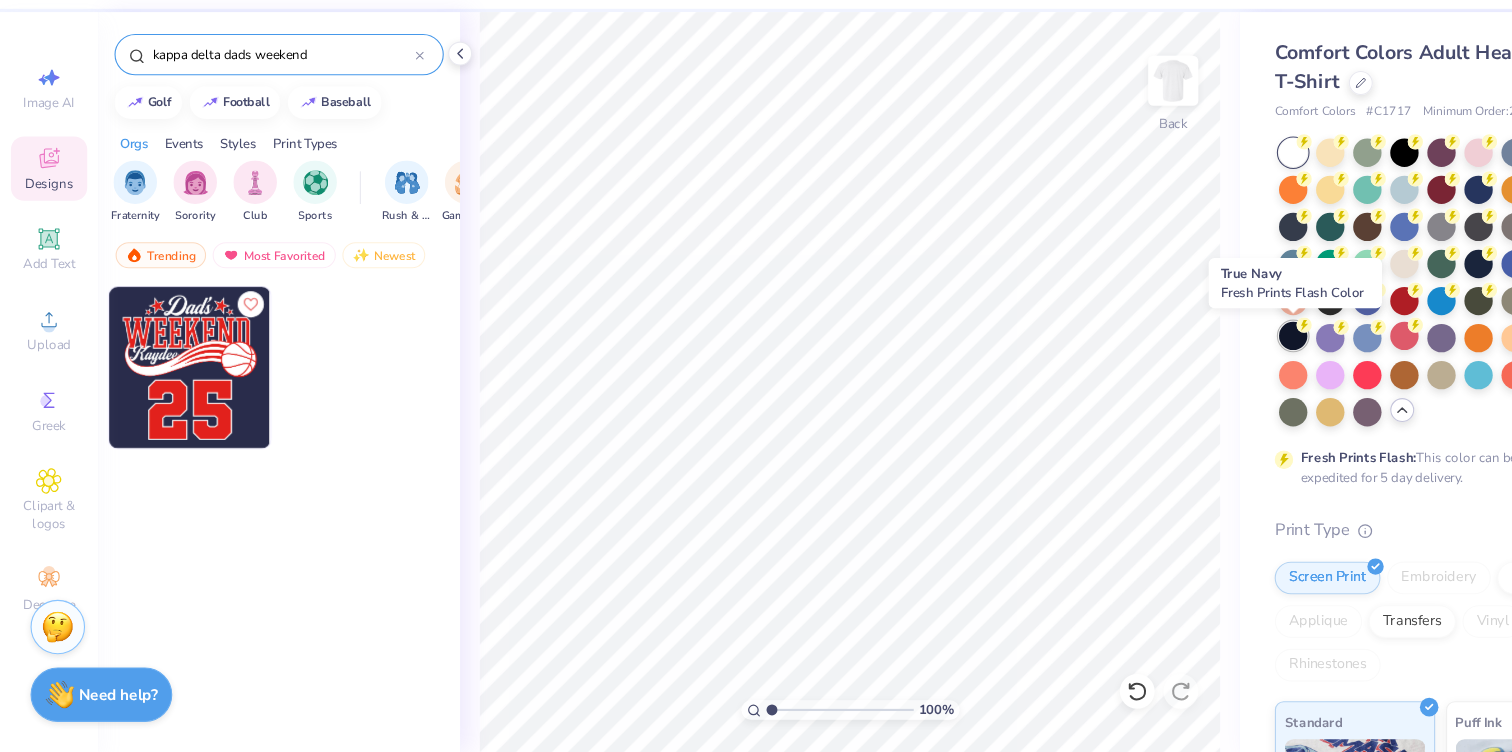 click at bounding box center [1186, 370] 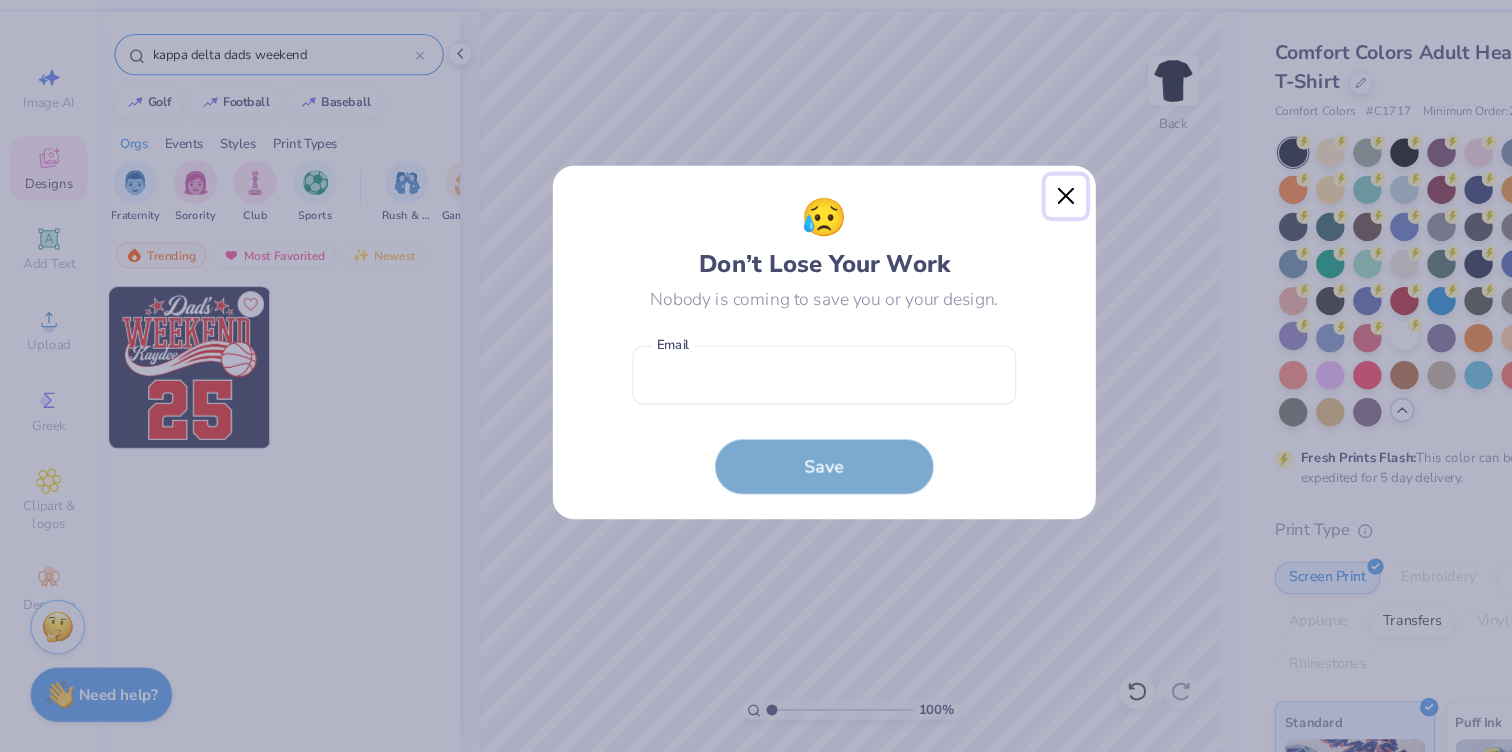 click at bounding box center (978, 242) 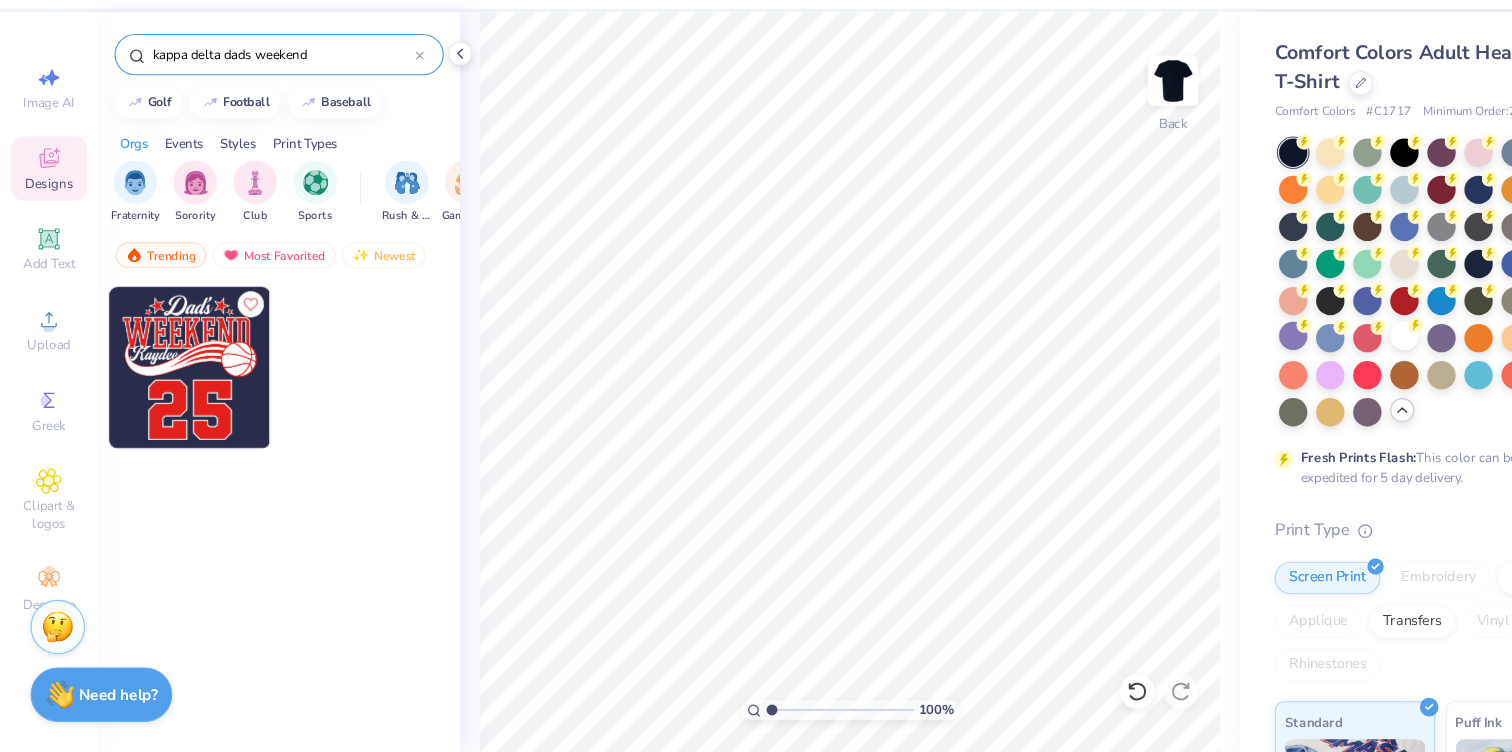click 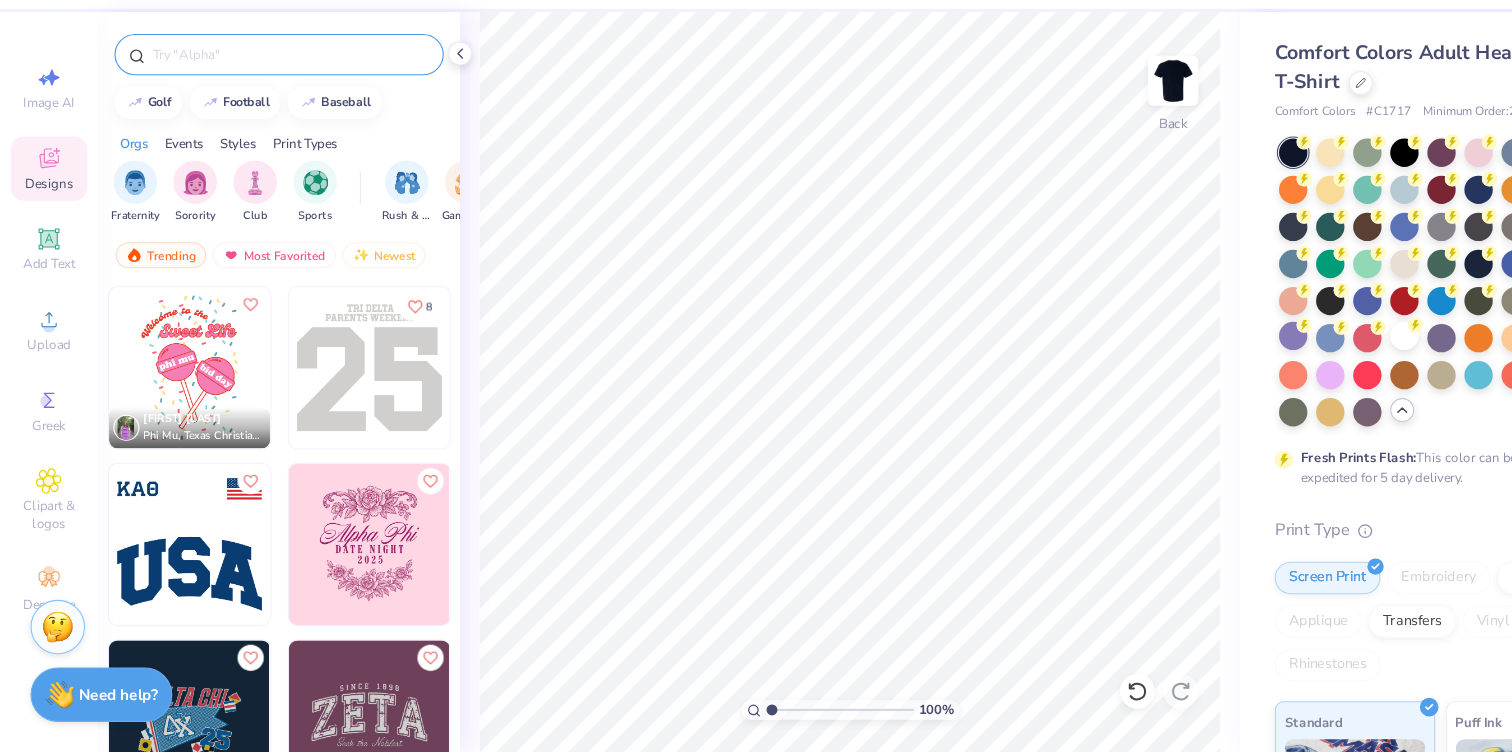 click at bounding box center [266, 112] 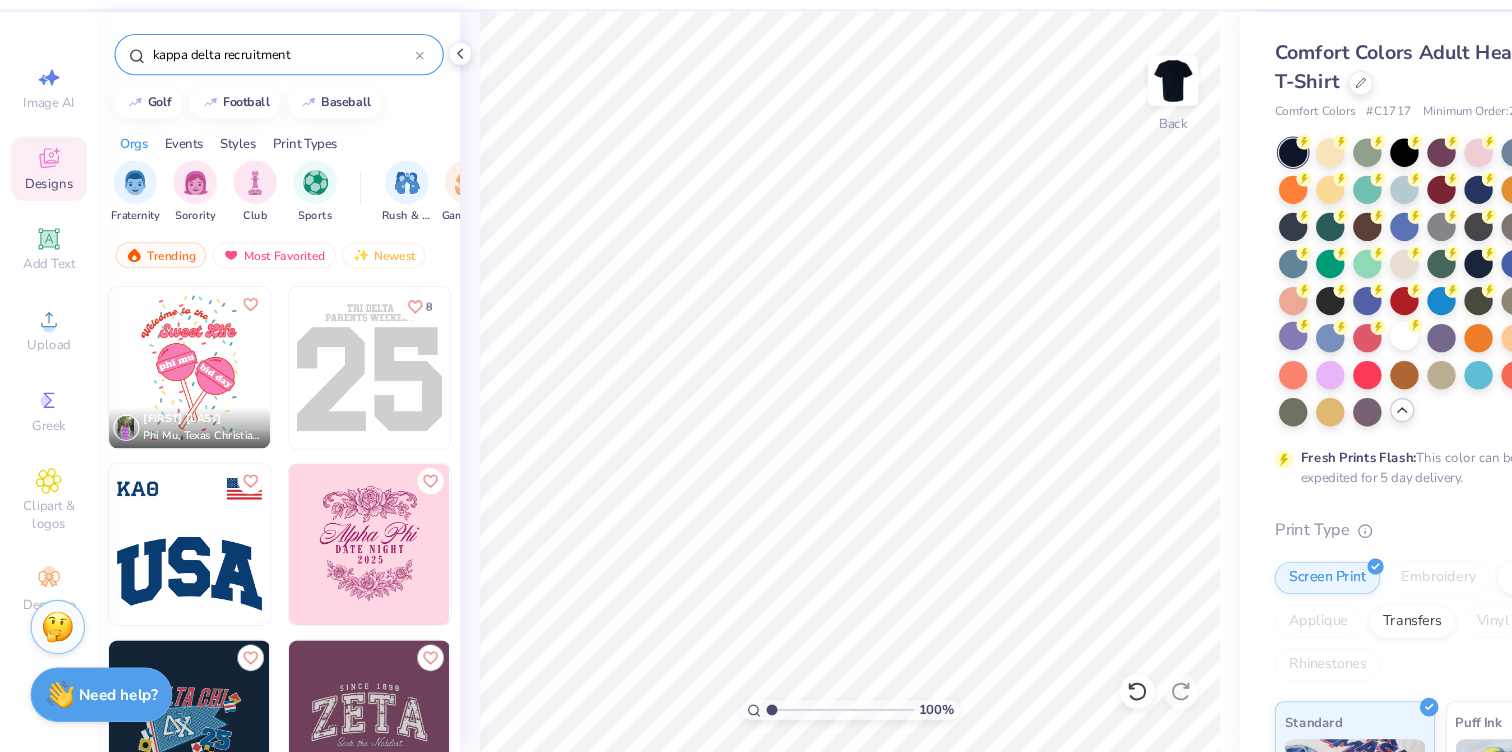 type on "kappa delta recruitment" 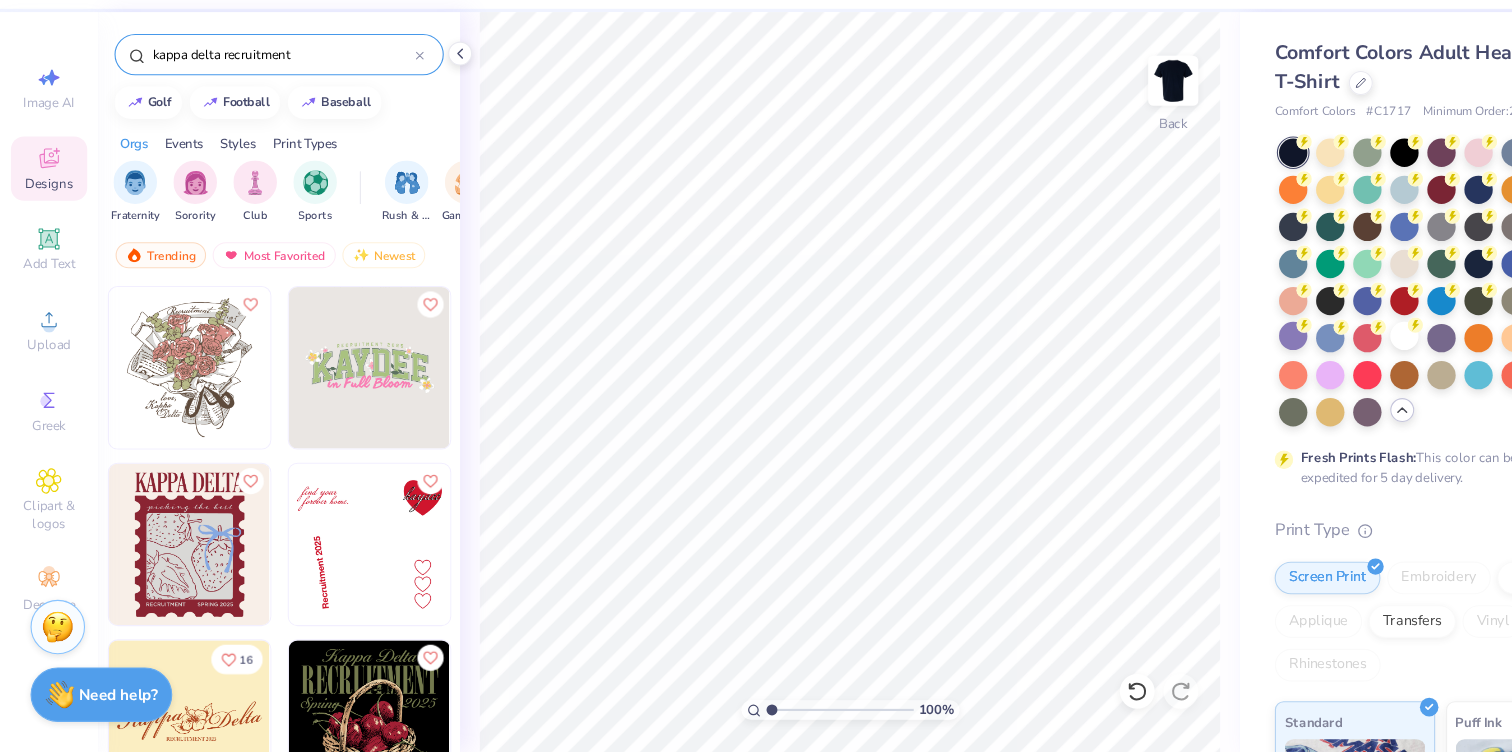 scroll, scrollTop: 145, scrollLeft: 0, axis: vertical 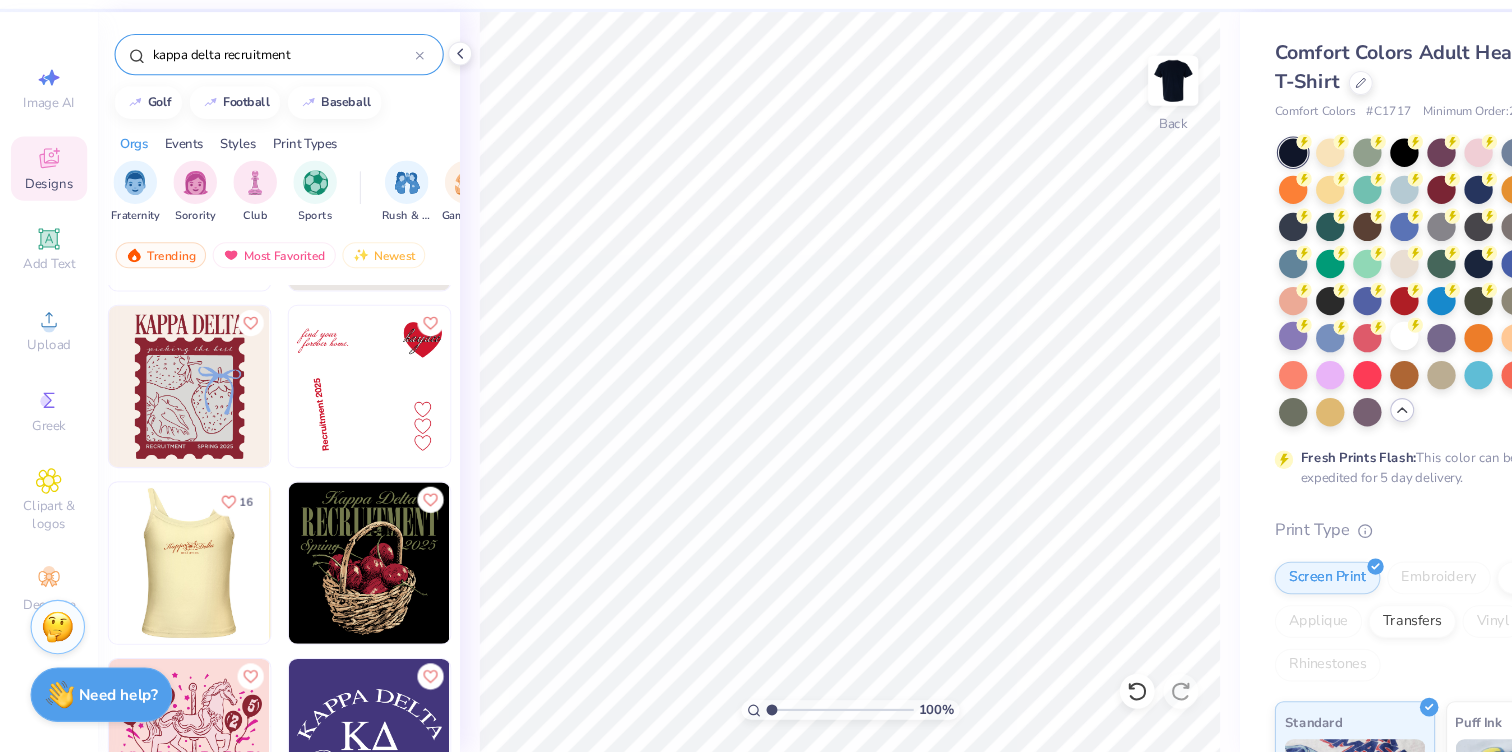 click at bounding box center (26, 578) 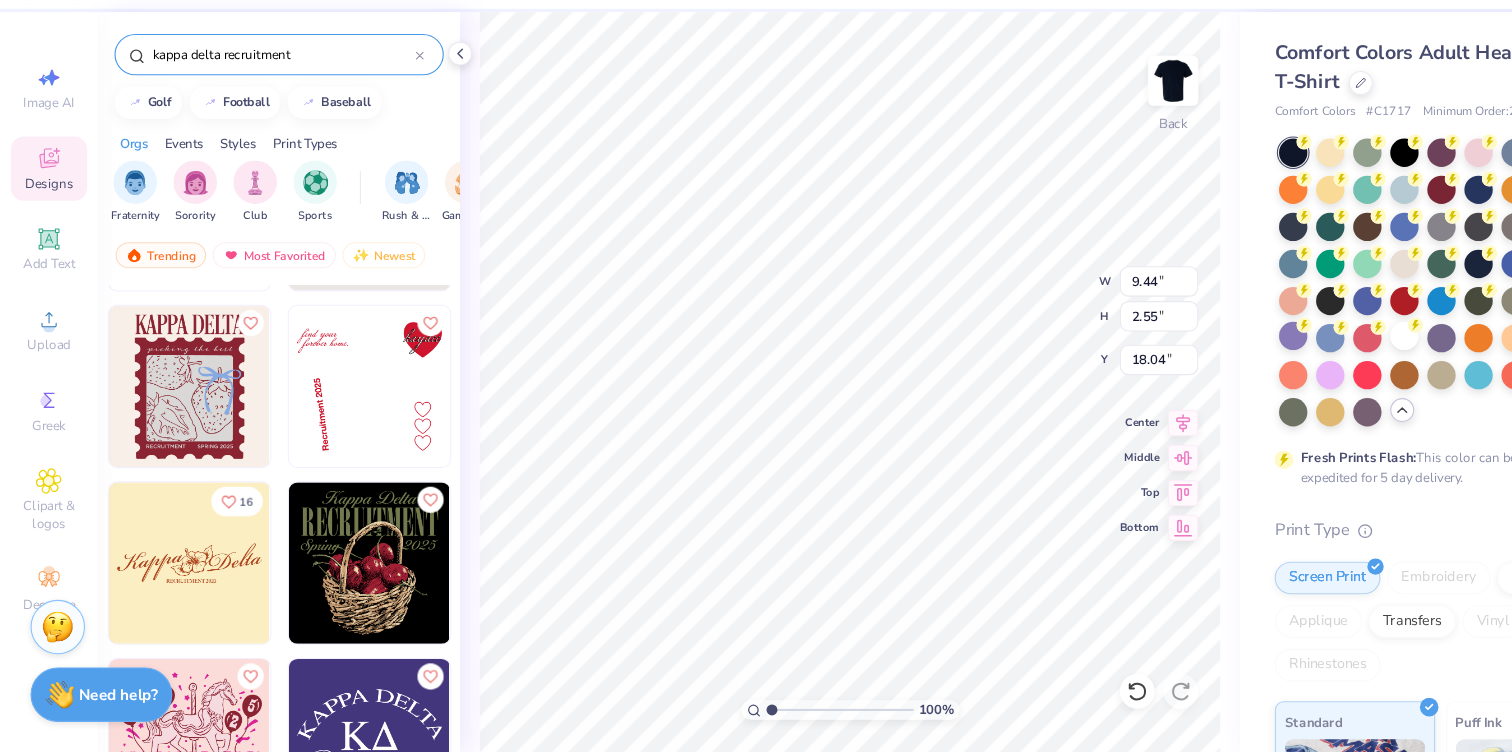 type on "18.04" 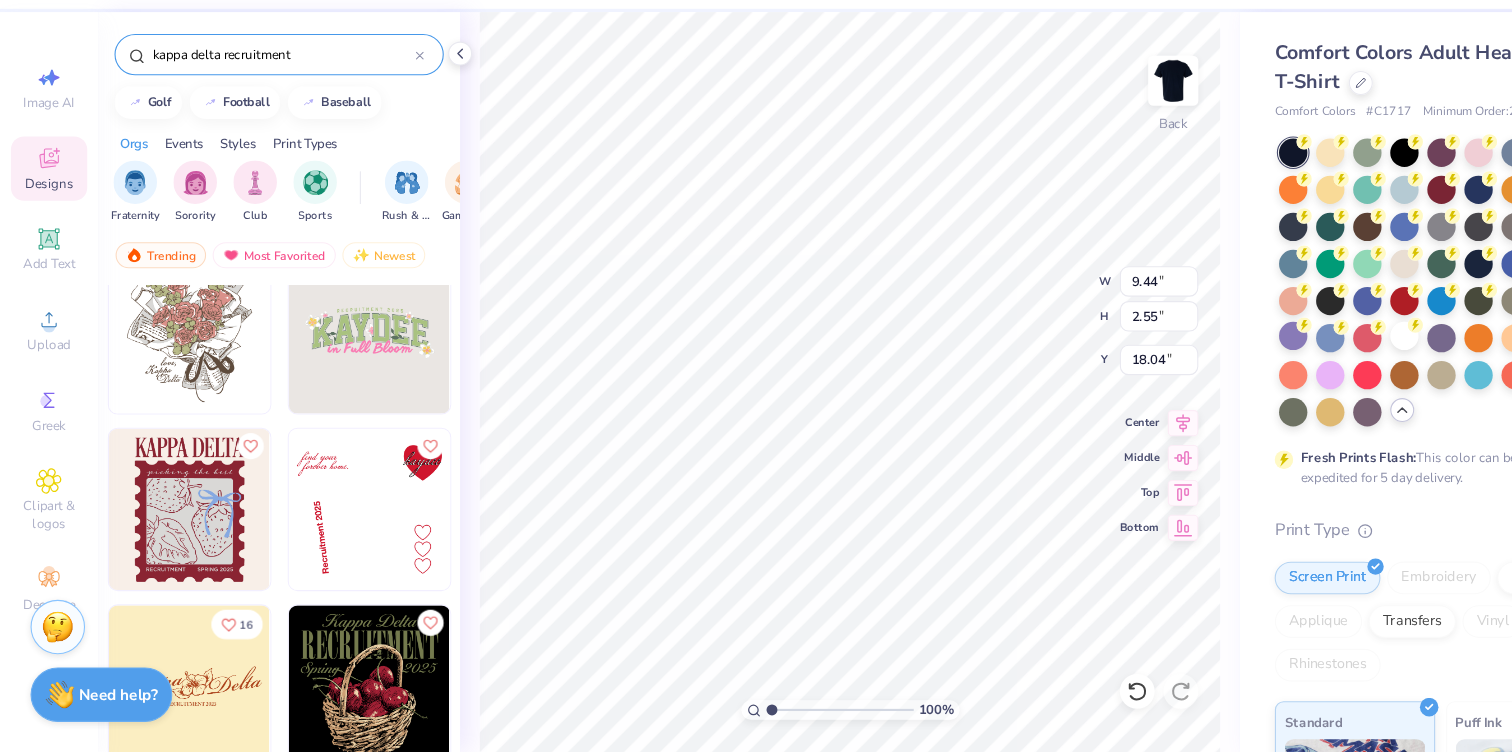 scroll, scrollTop: 0, scrollLeft: 0, axis: both 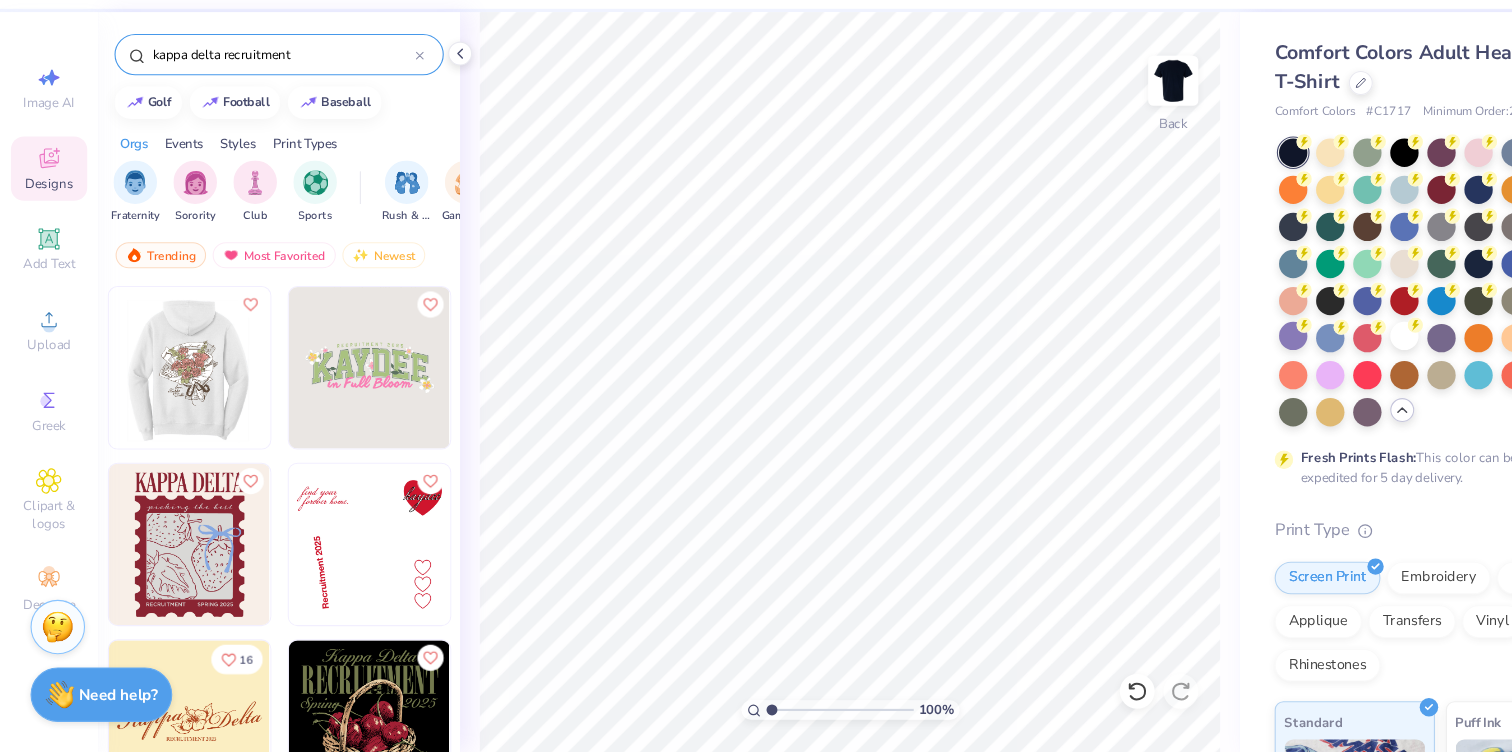 click at bounding box center [173, 399] 